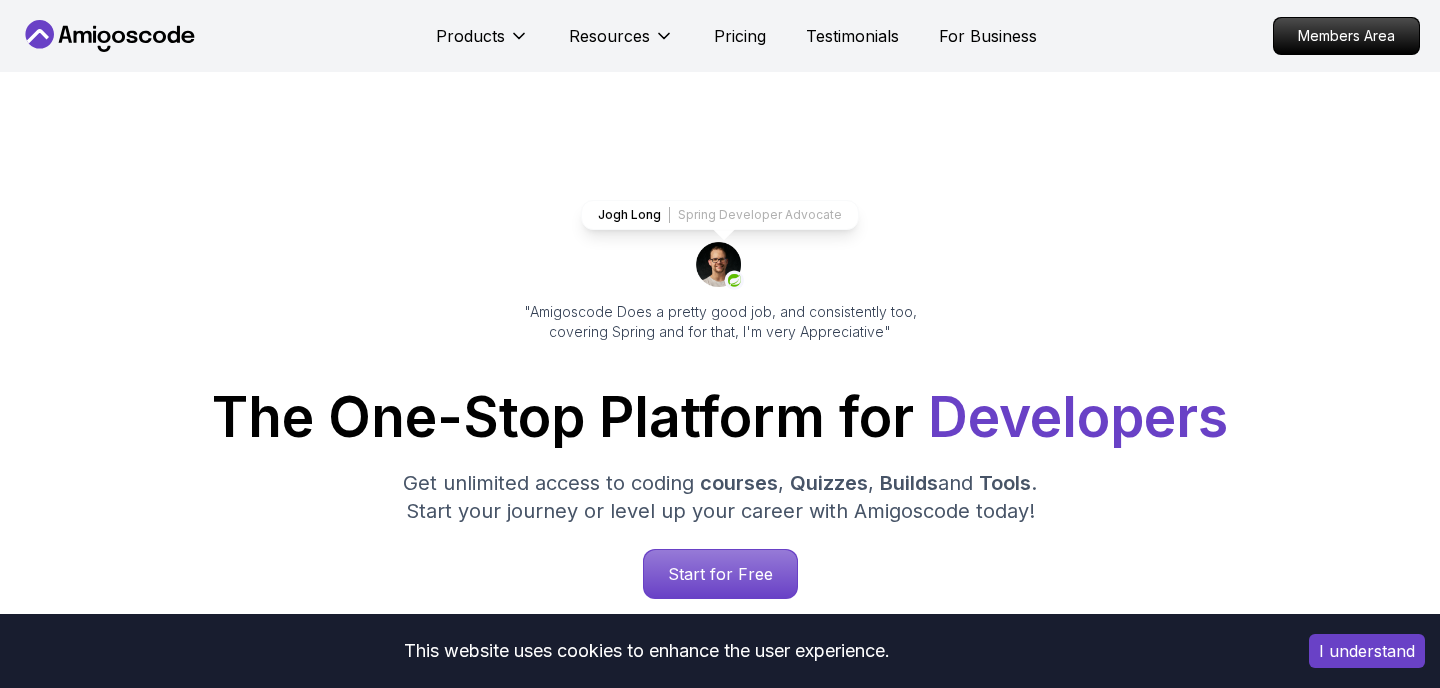 scroll, scrollTop: 0, scrollLeft: 0, axis: both 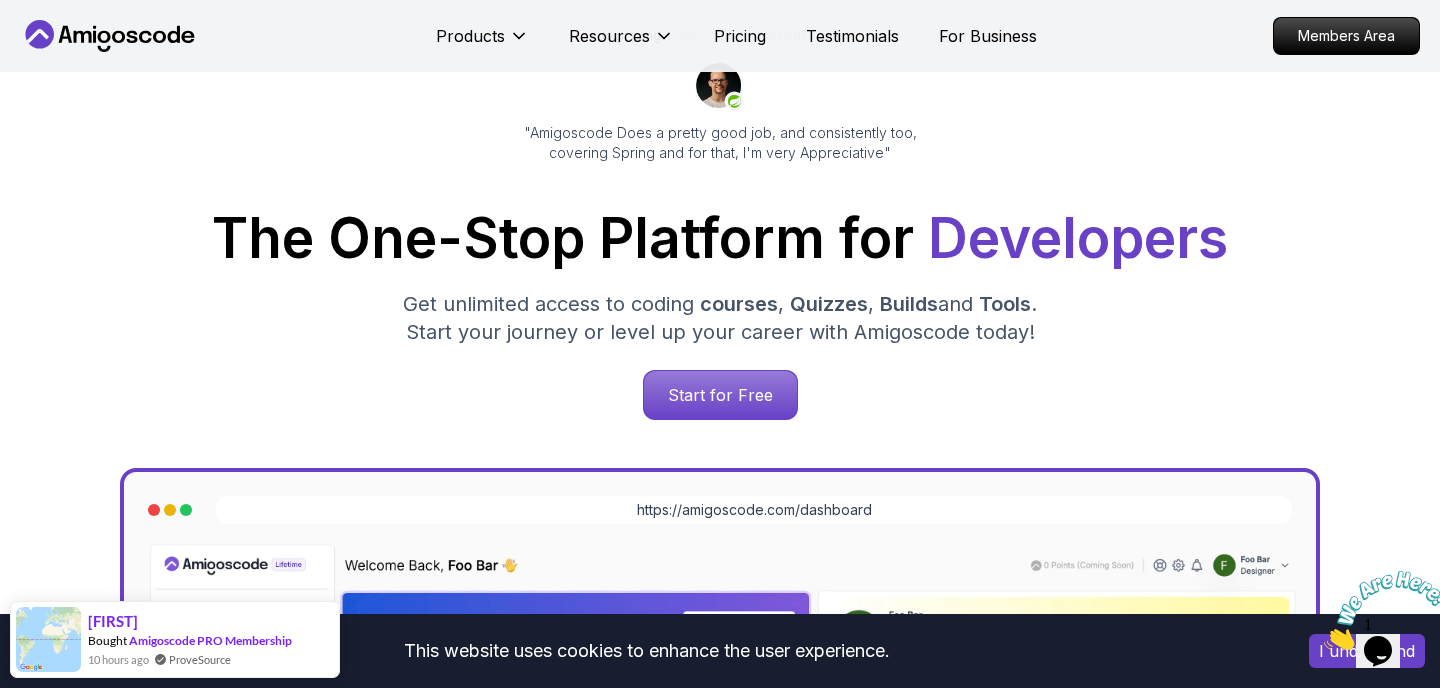 click at bounding box center [1324, 644] 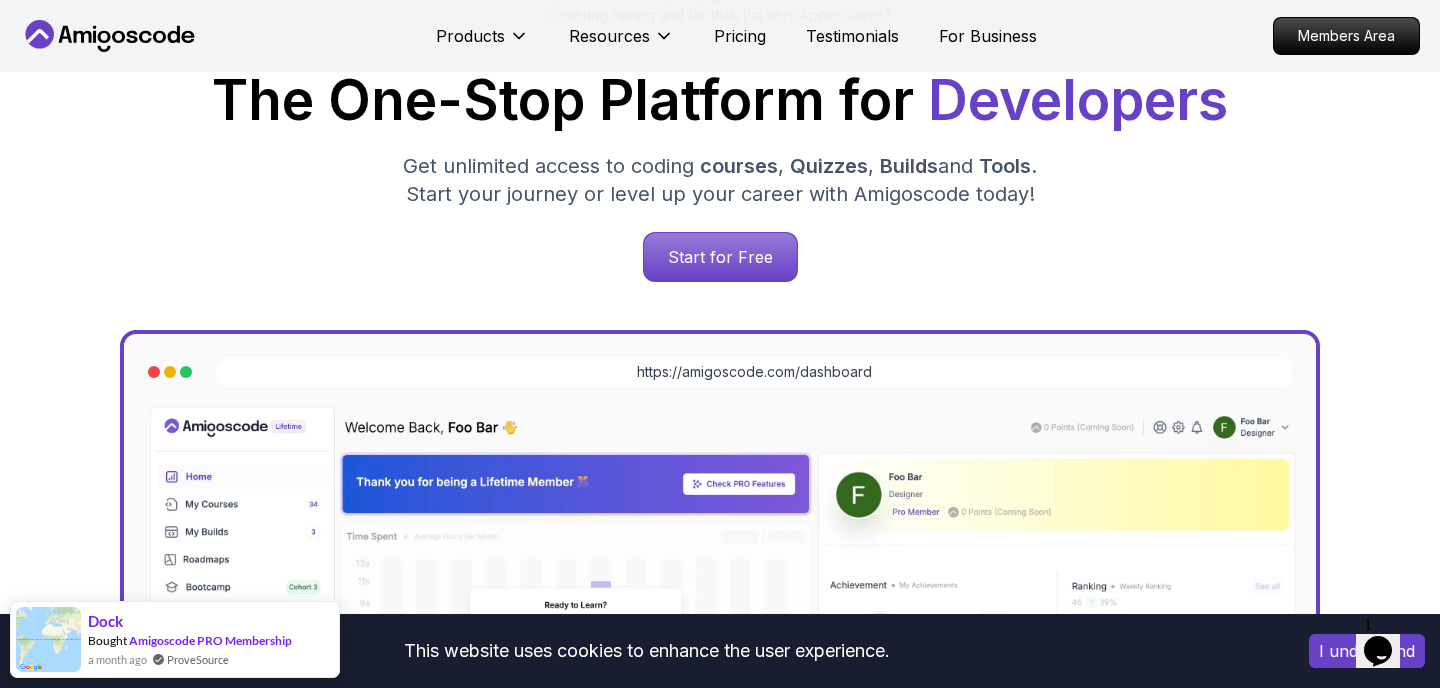 scroll, scrollTop: 263, scrollLeft: 0, axis: vertical 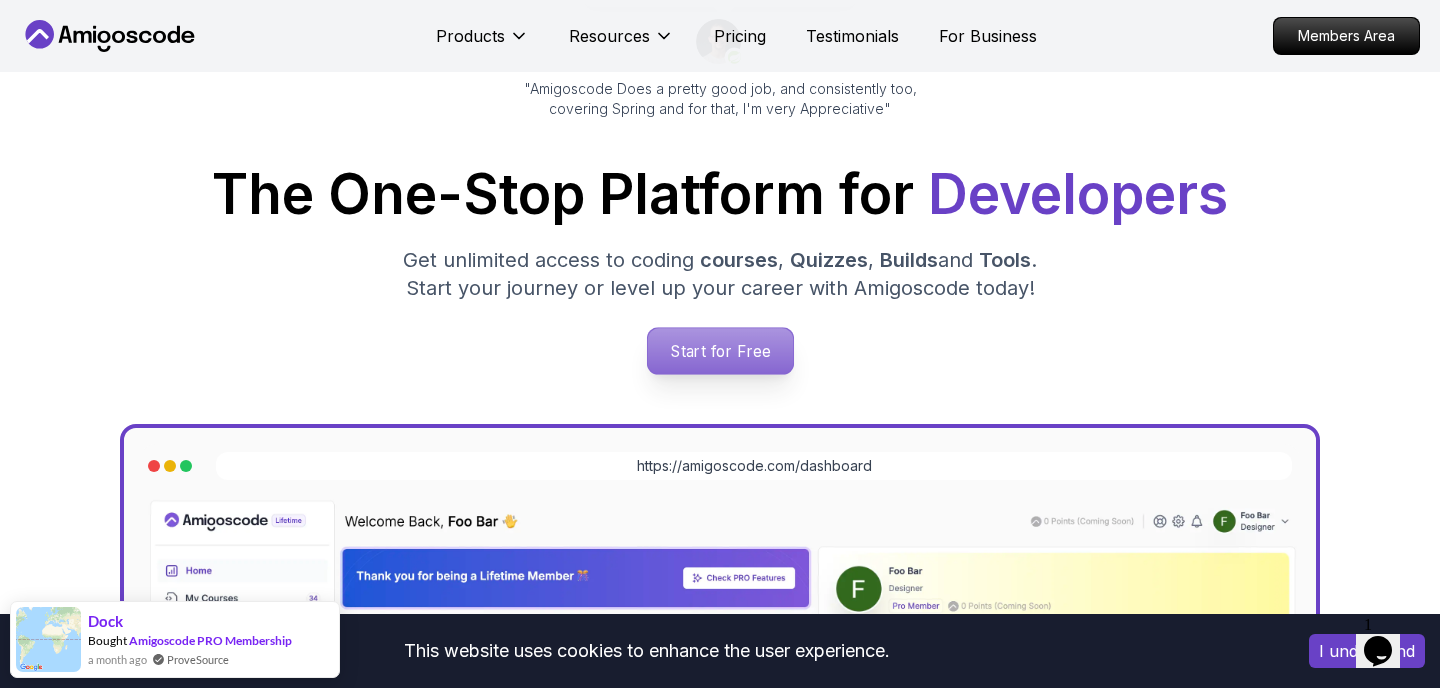 click on "Start for Free" at bounding box center (719, 351) 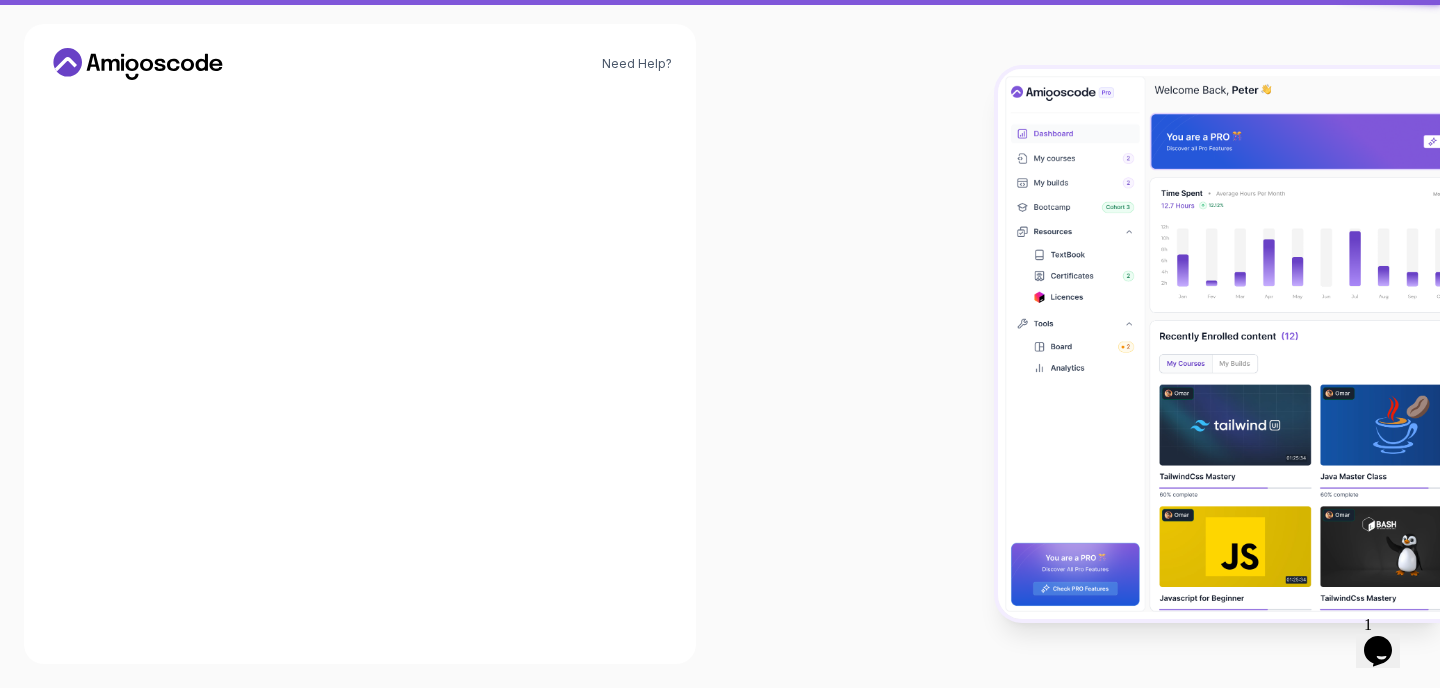 scroll, scrollTop: 0, scrollLeft: 0, axis: both 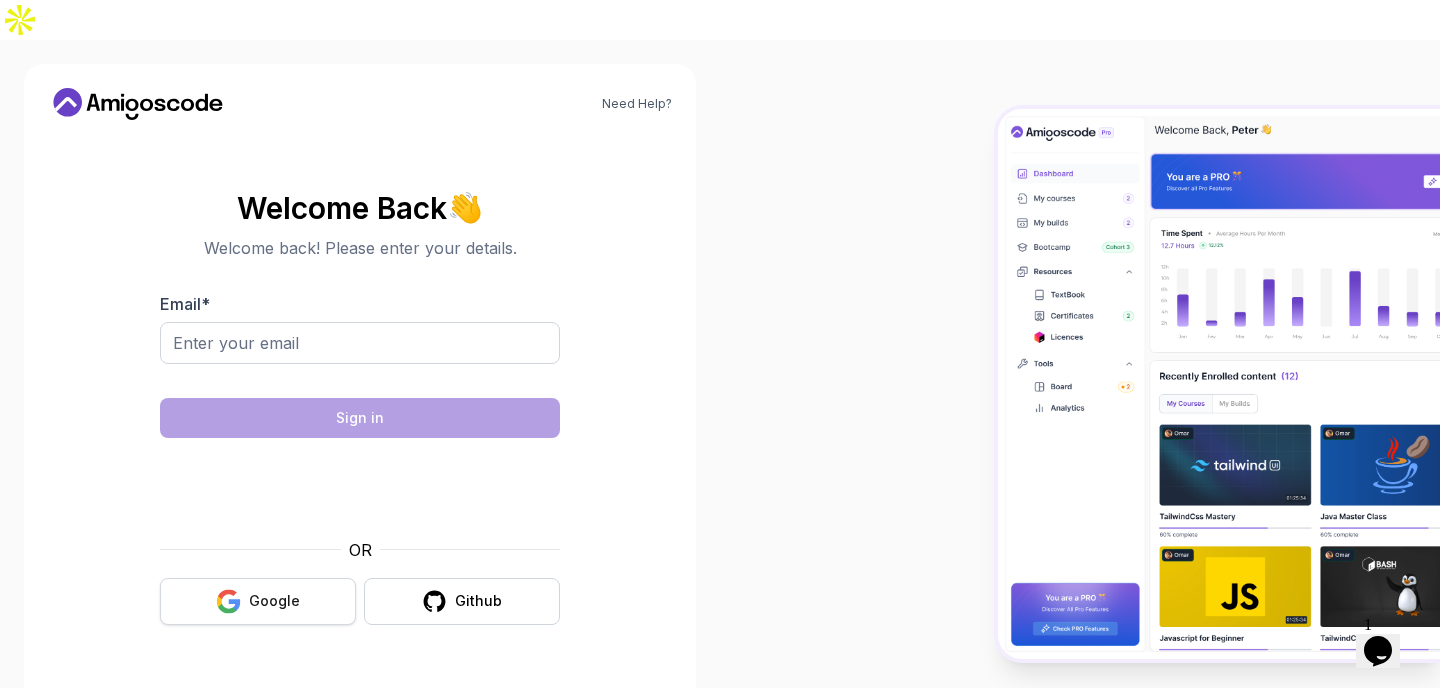 click on "Google" at bounding box center (274, 601) 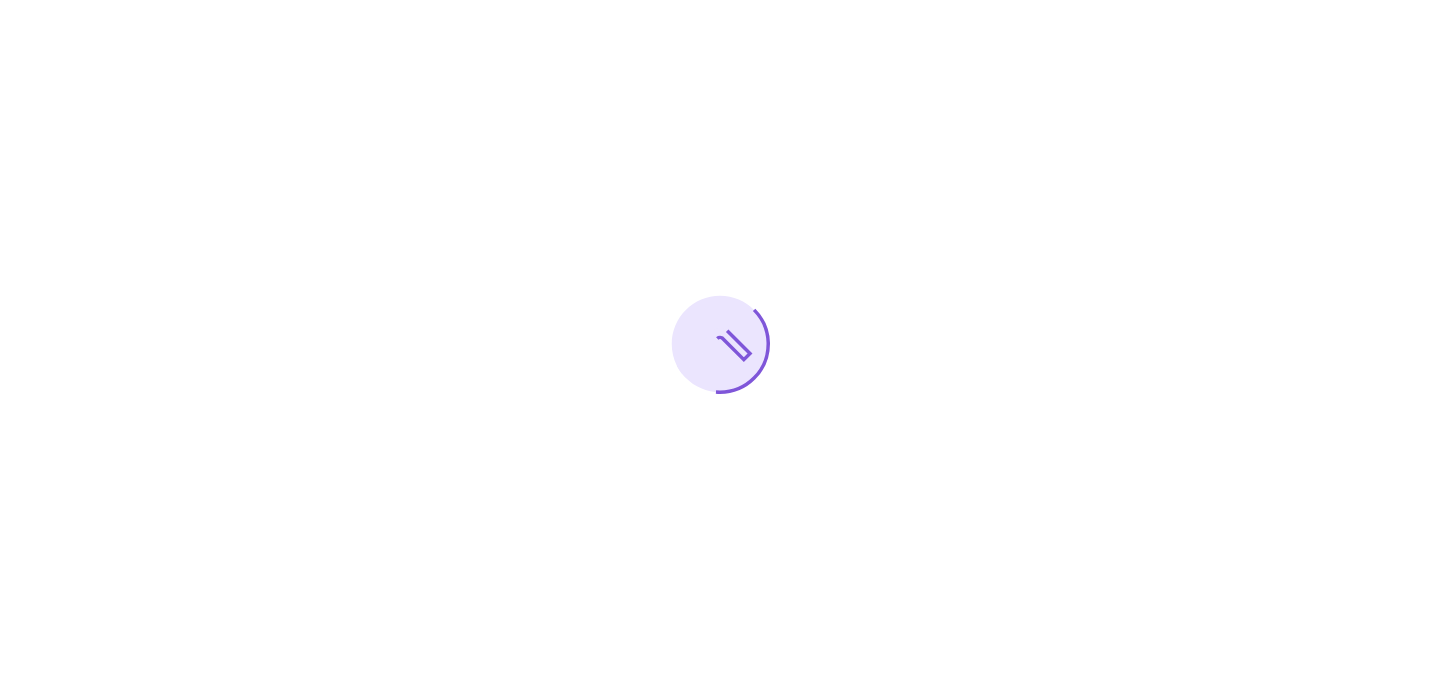 scroll, scrollTop: 0, scrollLeft: 0, axis: both 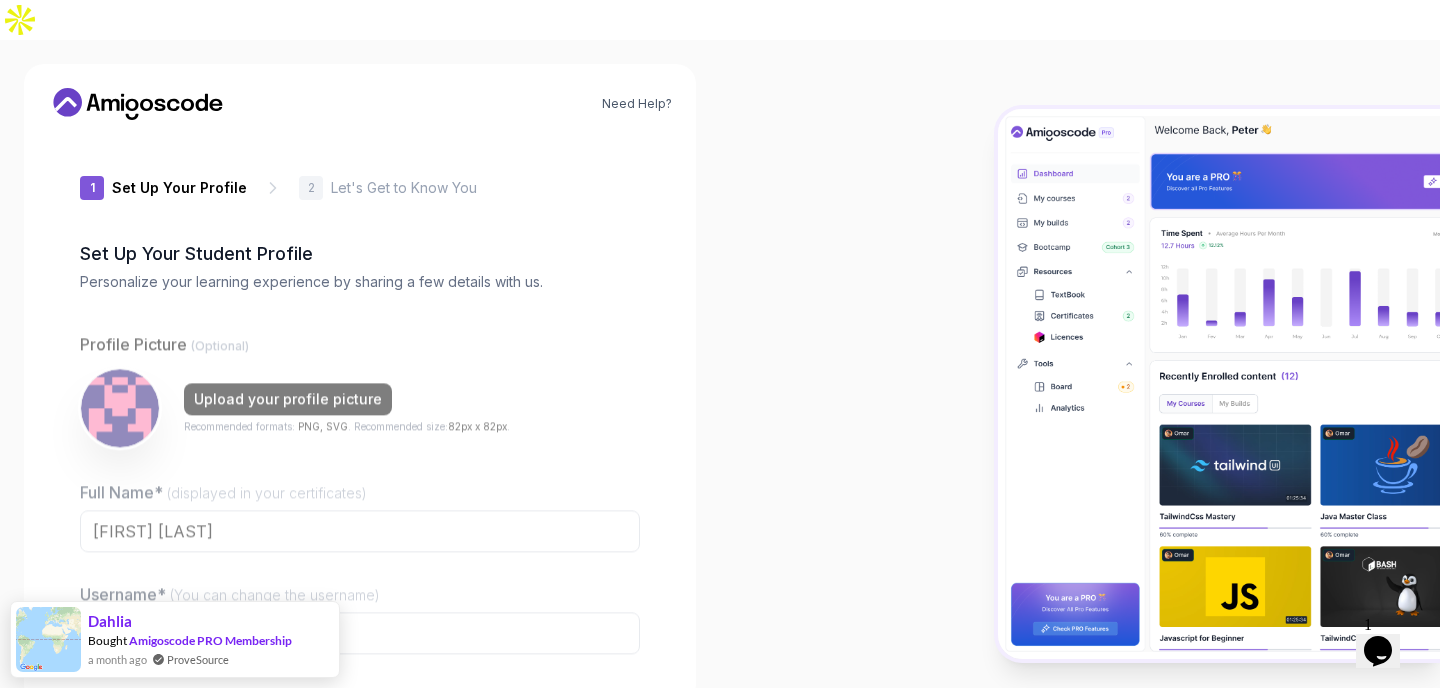 type on "[EMAIL]" 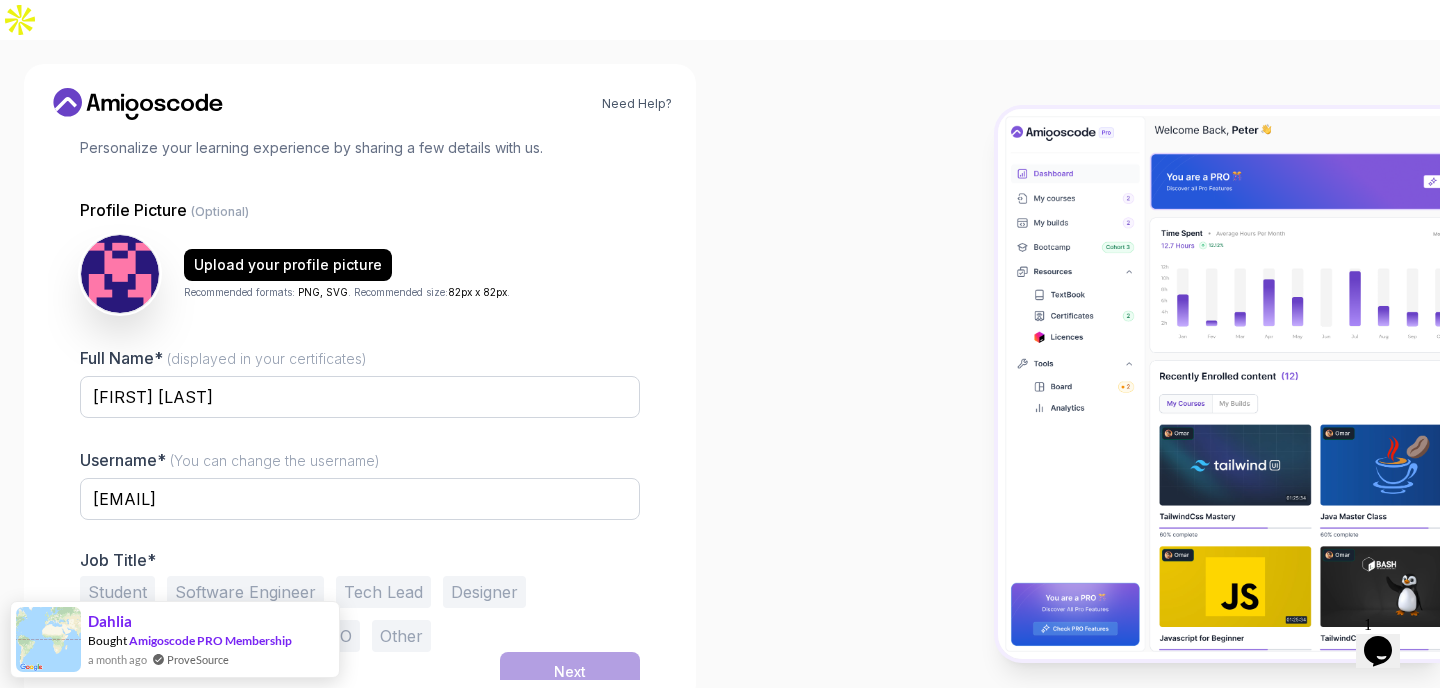 scroll, scrollTop: 146, scrollLeft: 0, axis: vertical 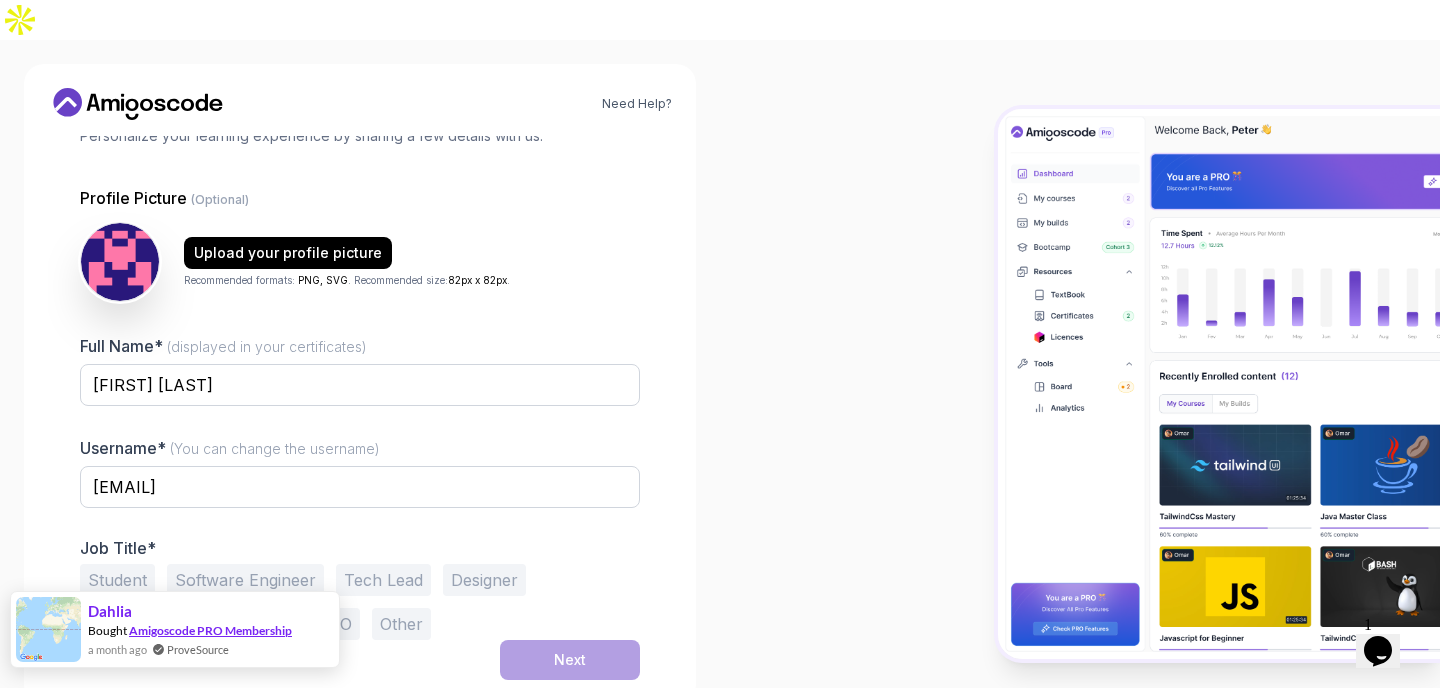 click on "Amigoscode PRO Membership" at bounding box center [210, 630] 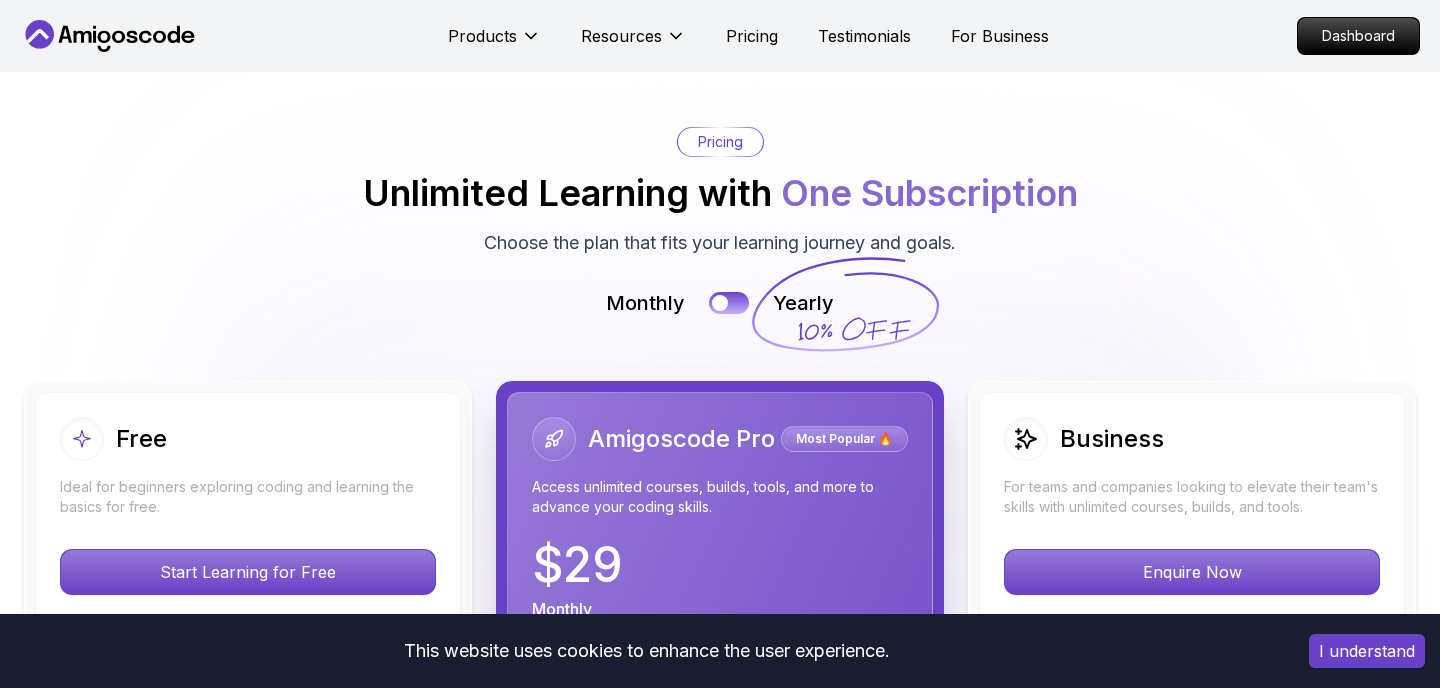 scroll, scrollTop: 3865, scrollLeft: 0, axis: vertical 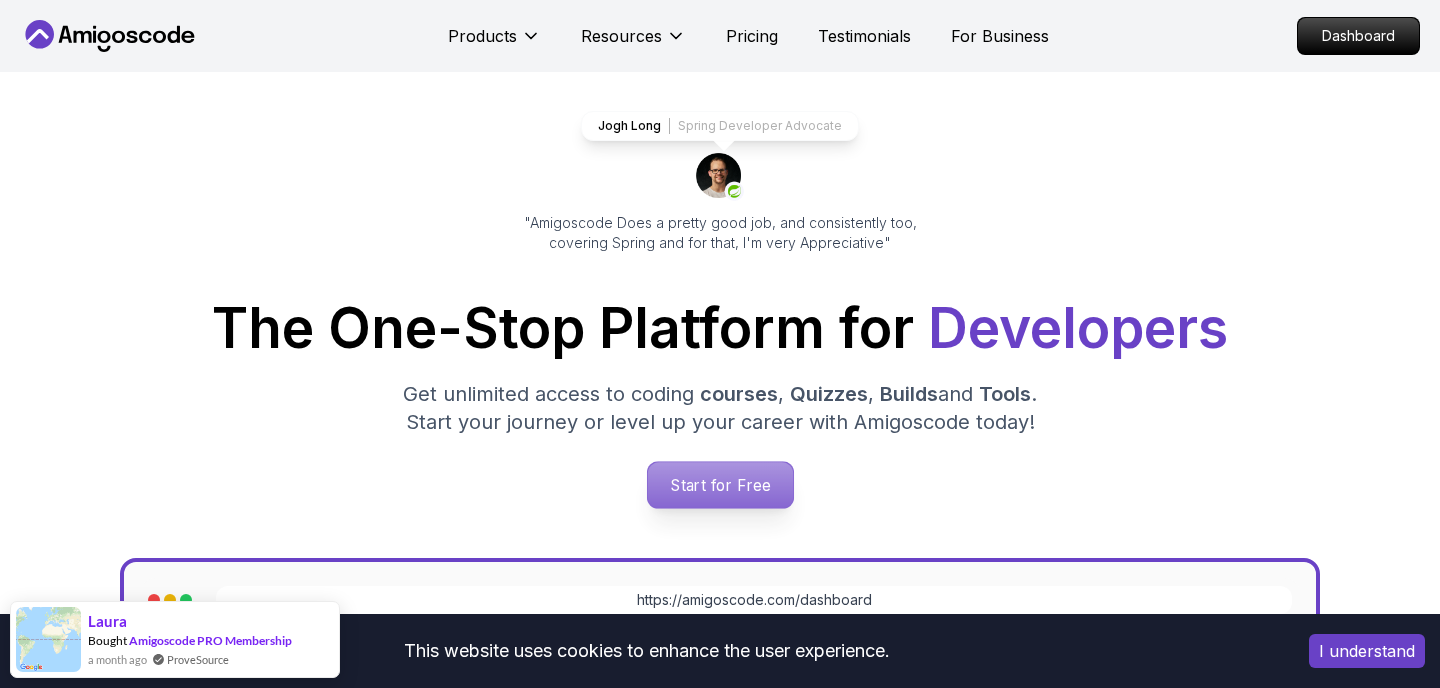 click on "Start for Free" at bounding box center [719, 485] 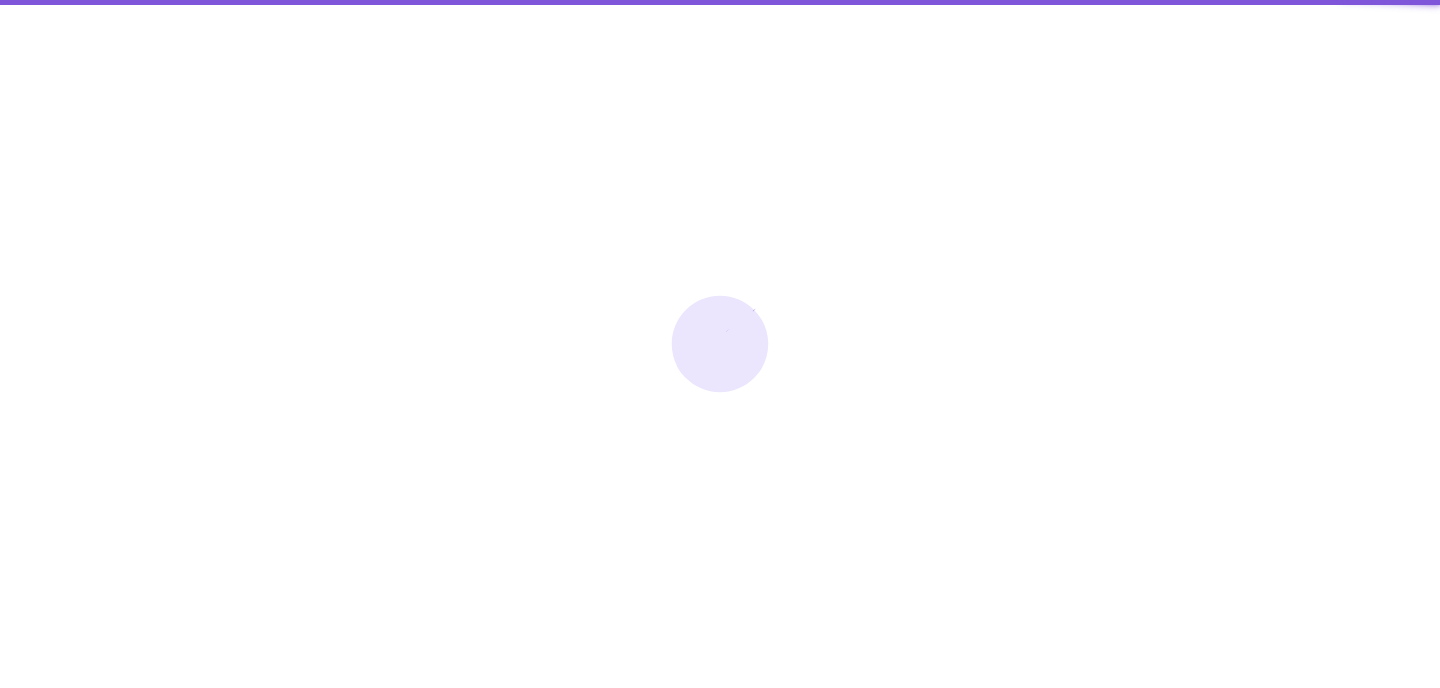 scroll, scrollTop: 0, scrollLeft: 0, axis: both 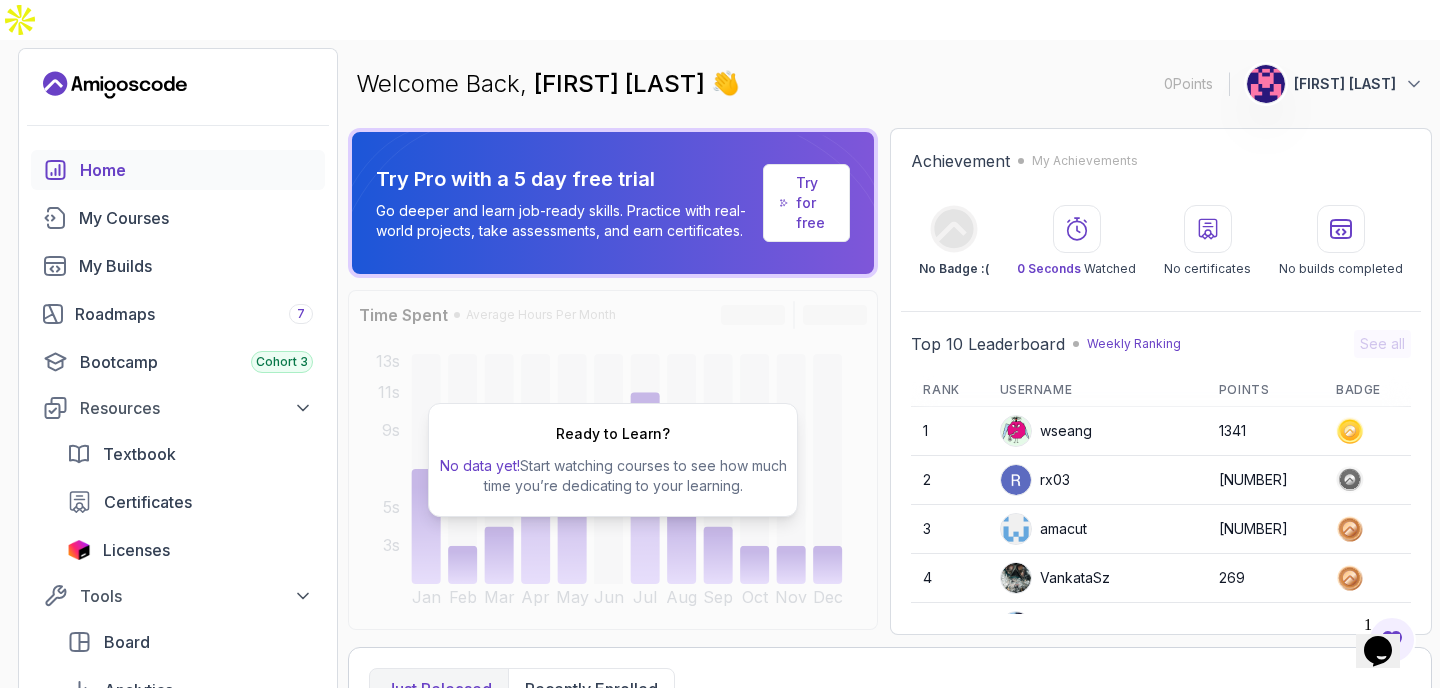 click on "Opens Chat This icon Opens the chat window." at bounding box center [1378, 651] 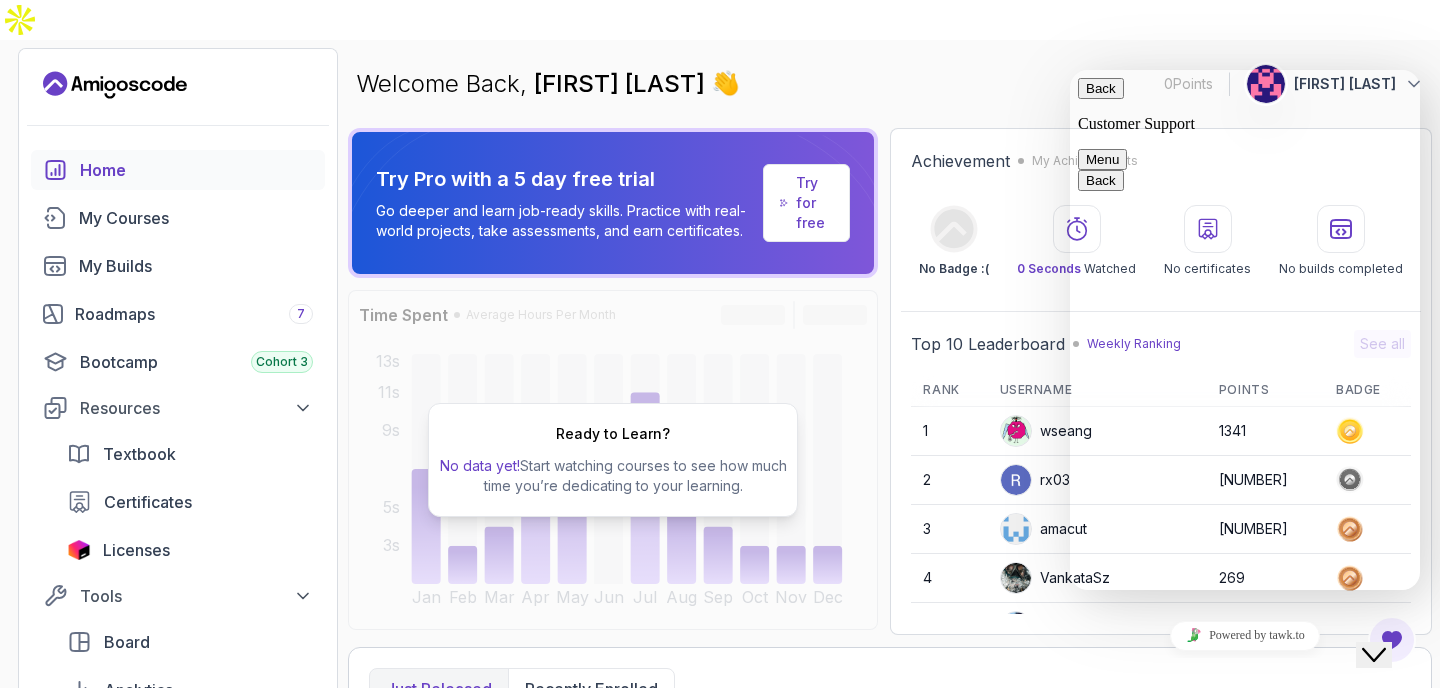 click on "Close Chat This icon closes the chat window." 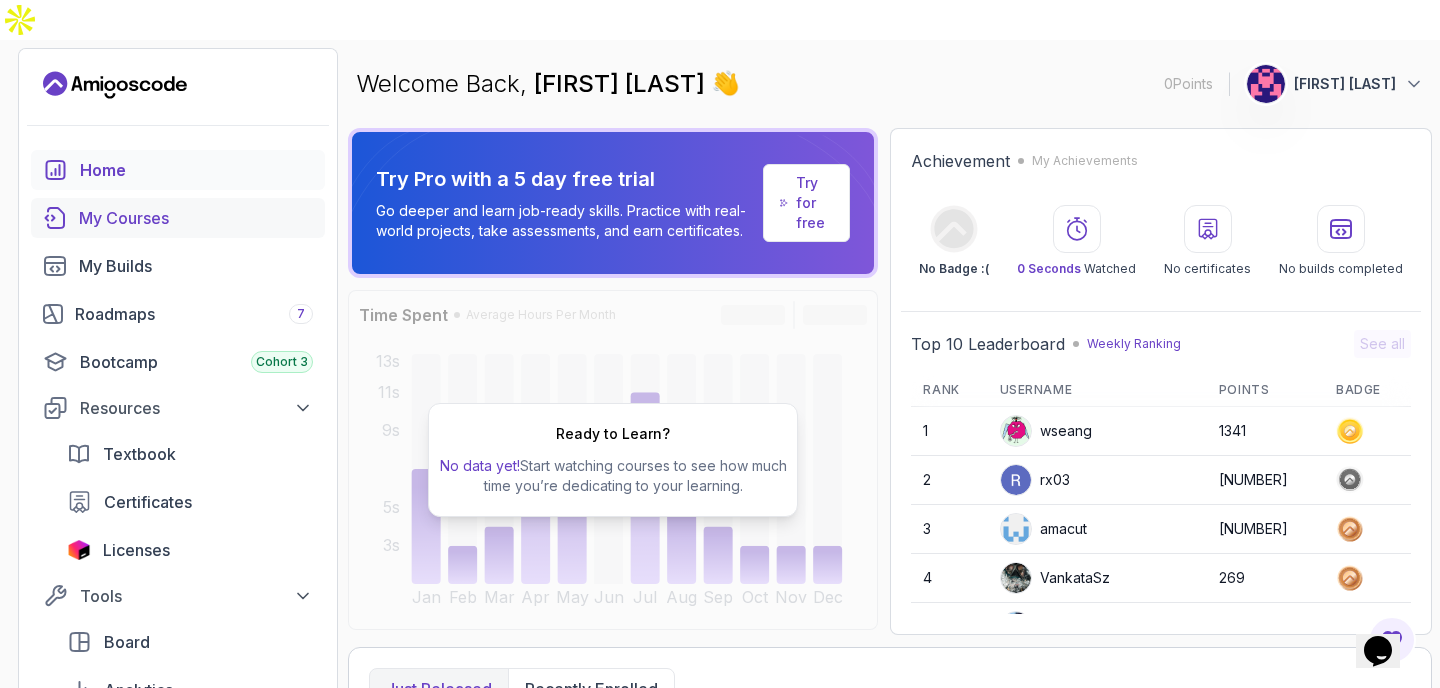 click on "My Courses" at bounding box center [196, 218] 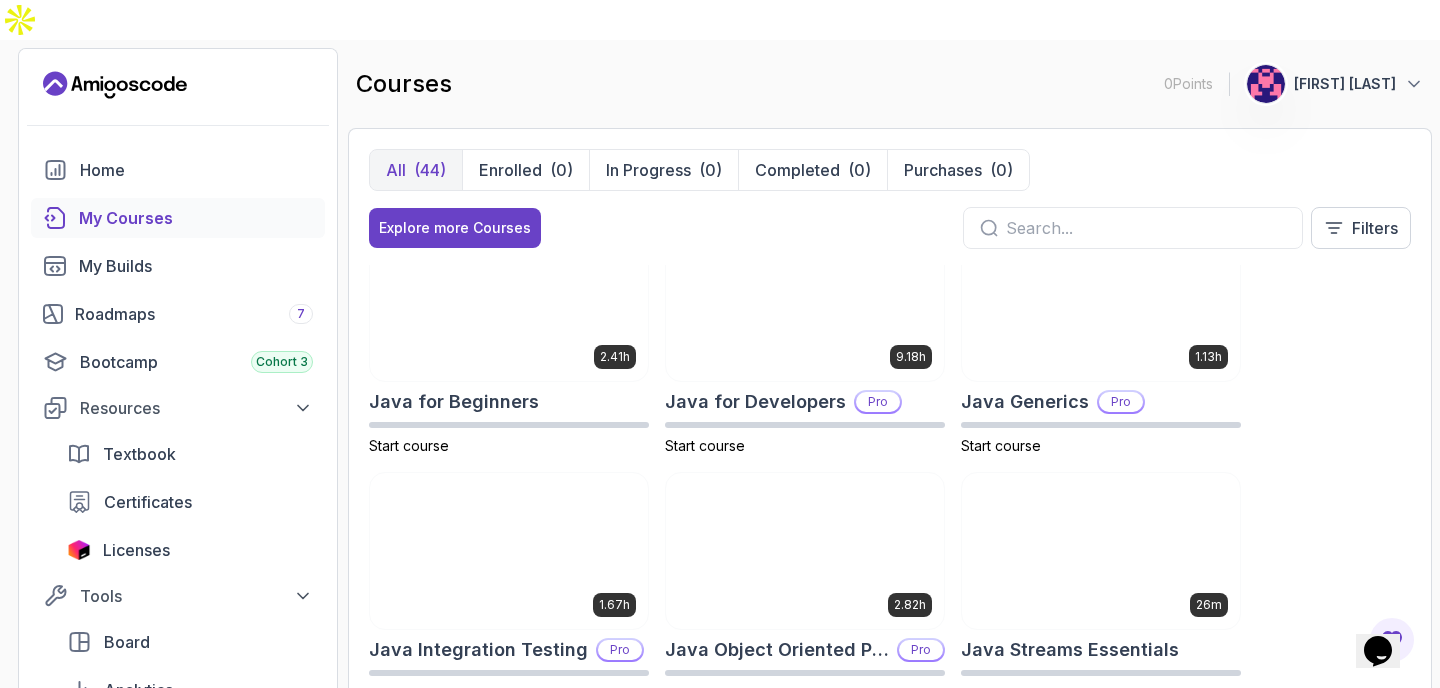 scroll, scrollTop: 1282, scrollLeft: 0, axis: vertical 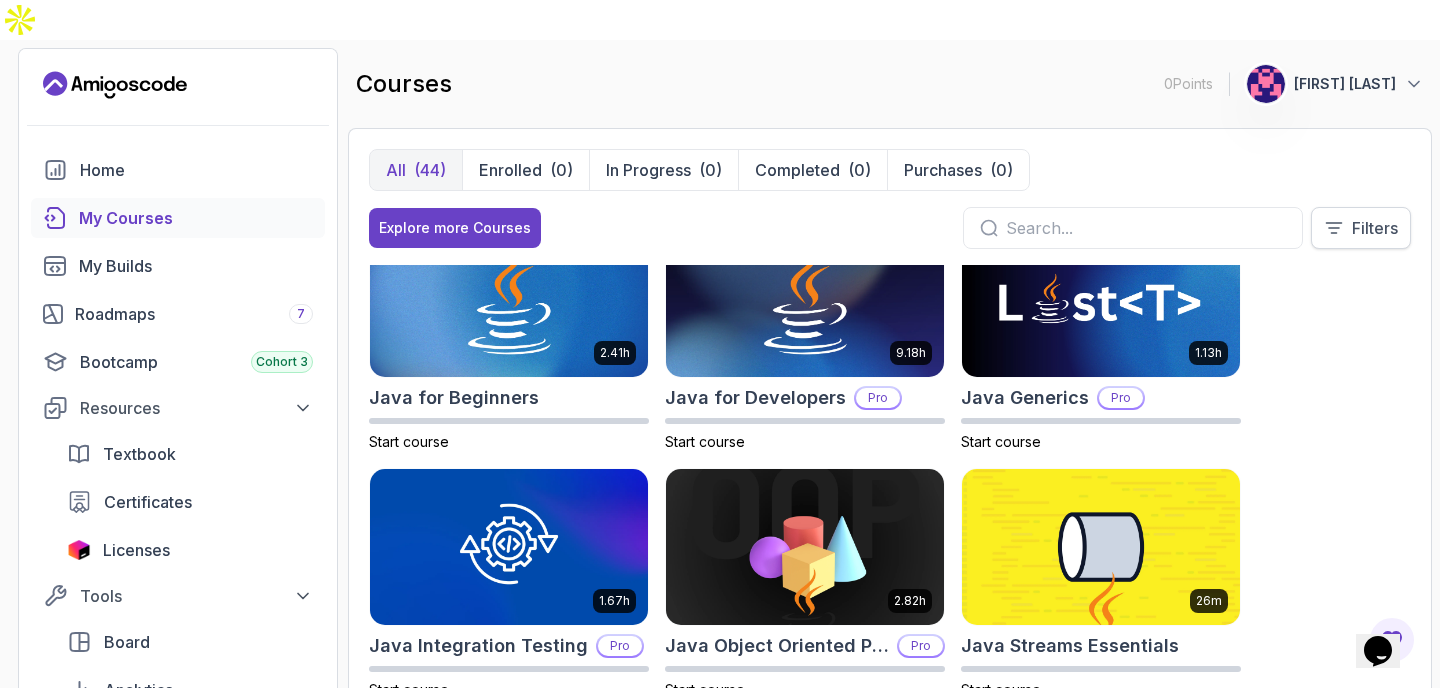 click on "Filters" at bounding box center (1375, 228) 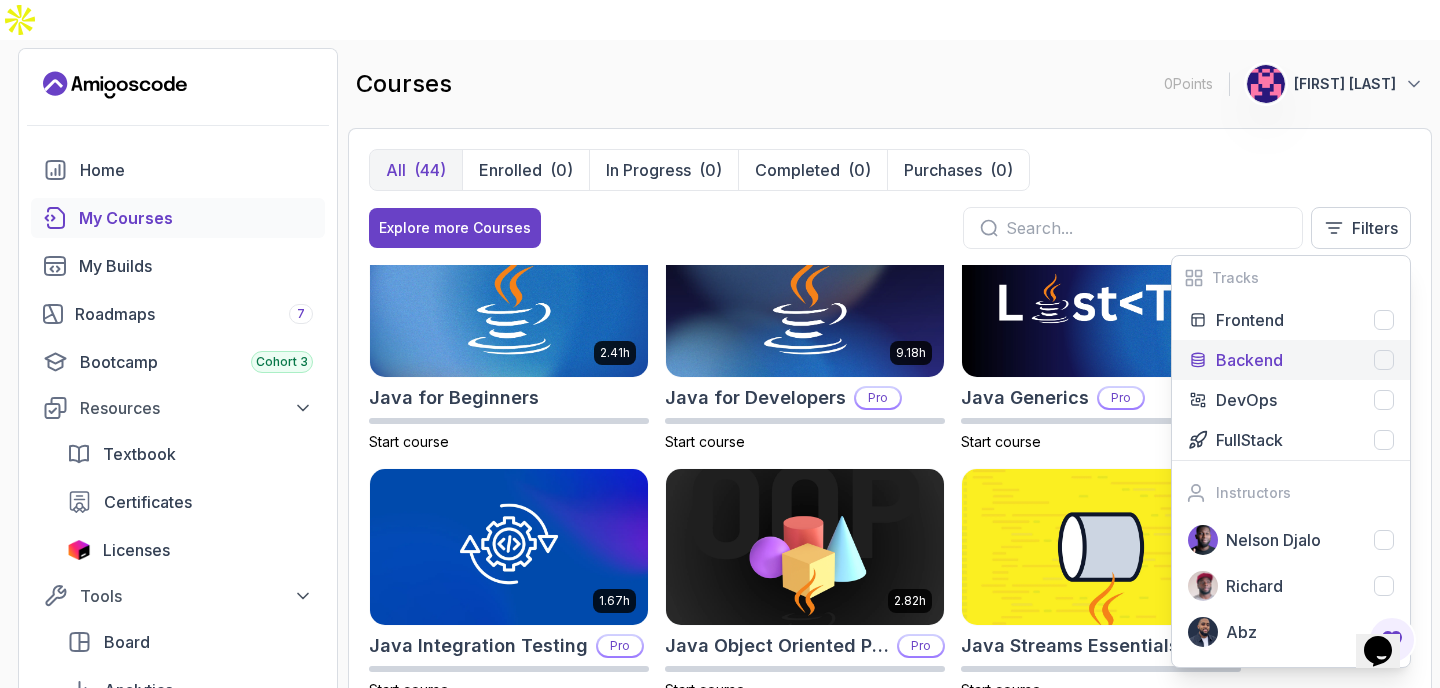 click on "Backend" at bounding box center [1249, 360] 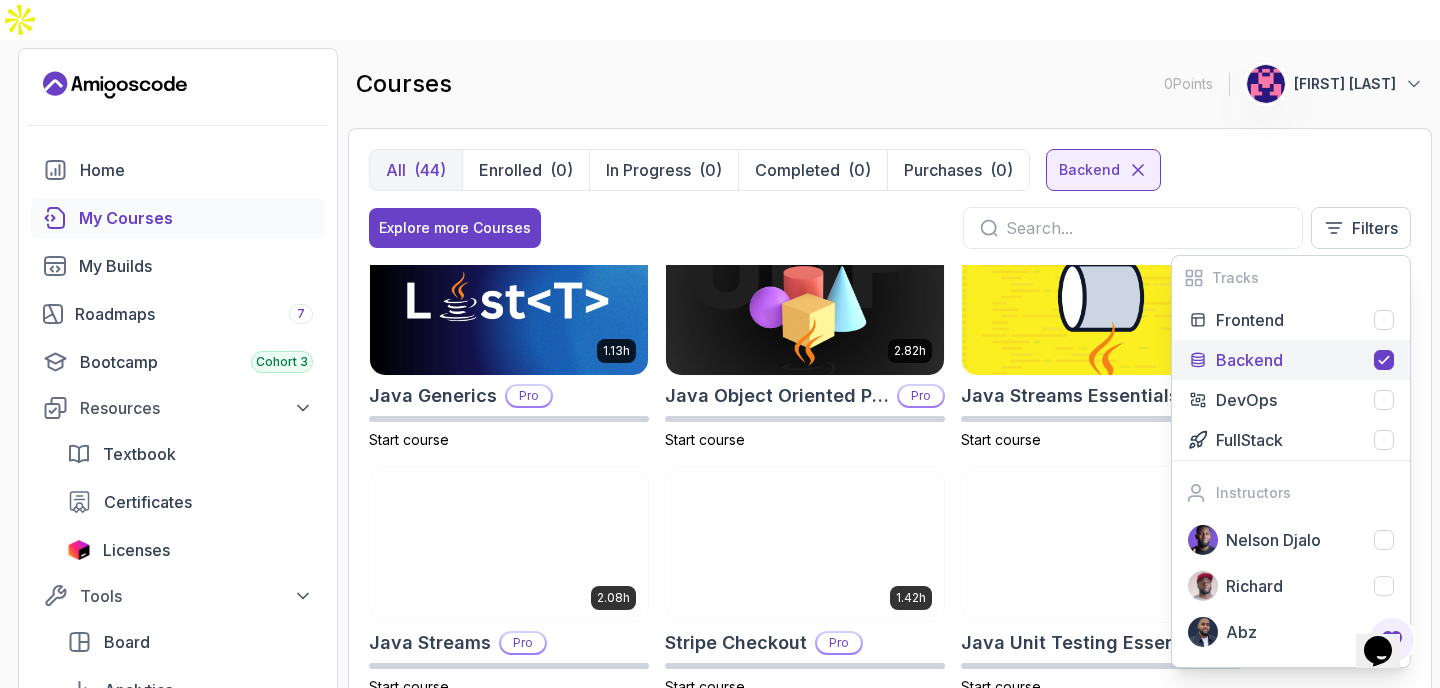 scroll, scrollTop: 0, scrollLeft: 0, axis: both 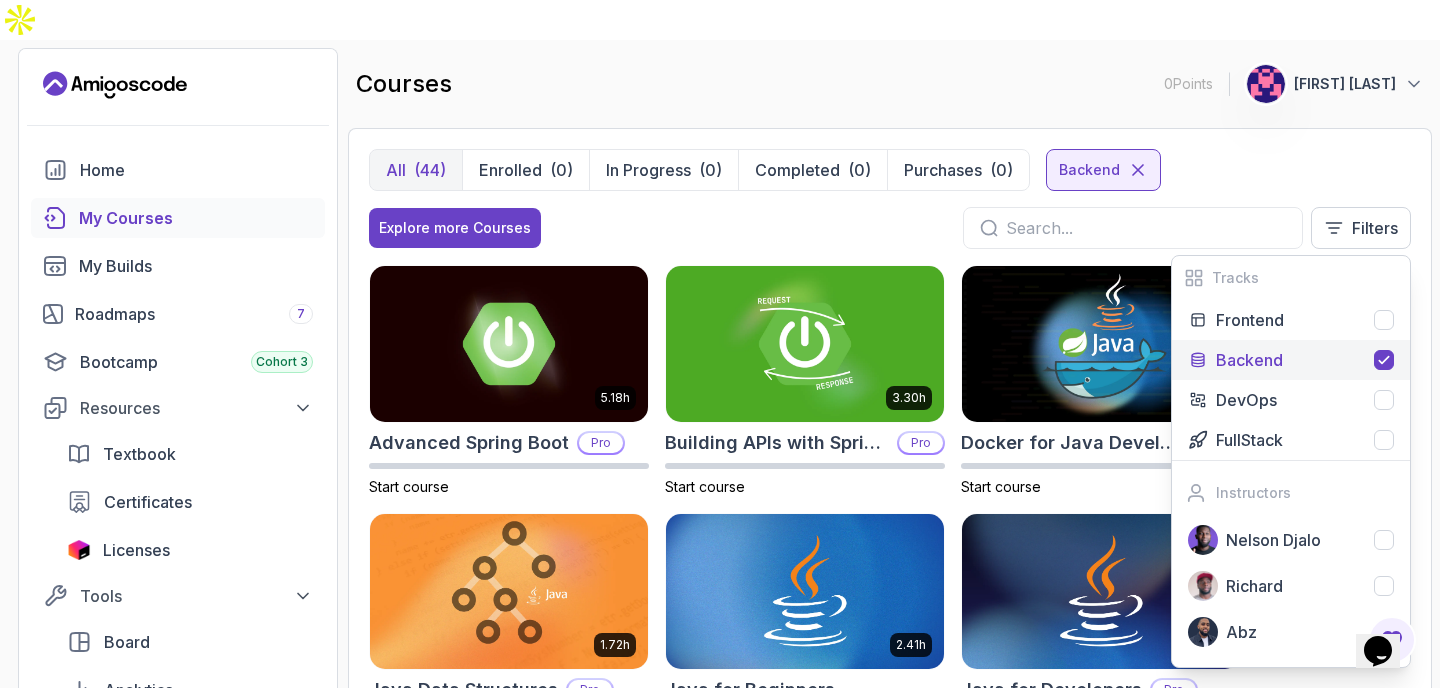 click on "All (44) Enrolled (0) In Progress (0) Completed (0) Purchases (0) Backend" at bounding box center [890, 170] 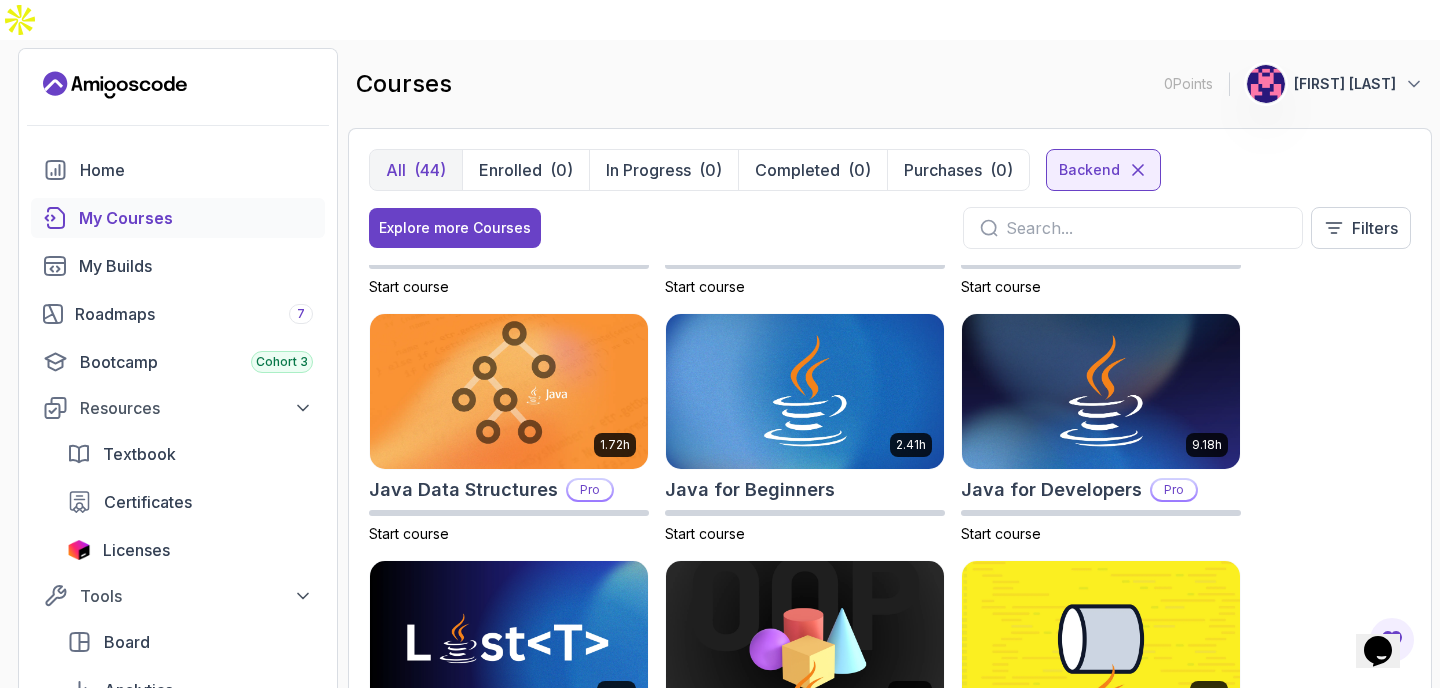 scroll, scrollTop: 0, scrollLeft: 0, axis: both 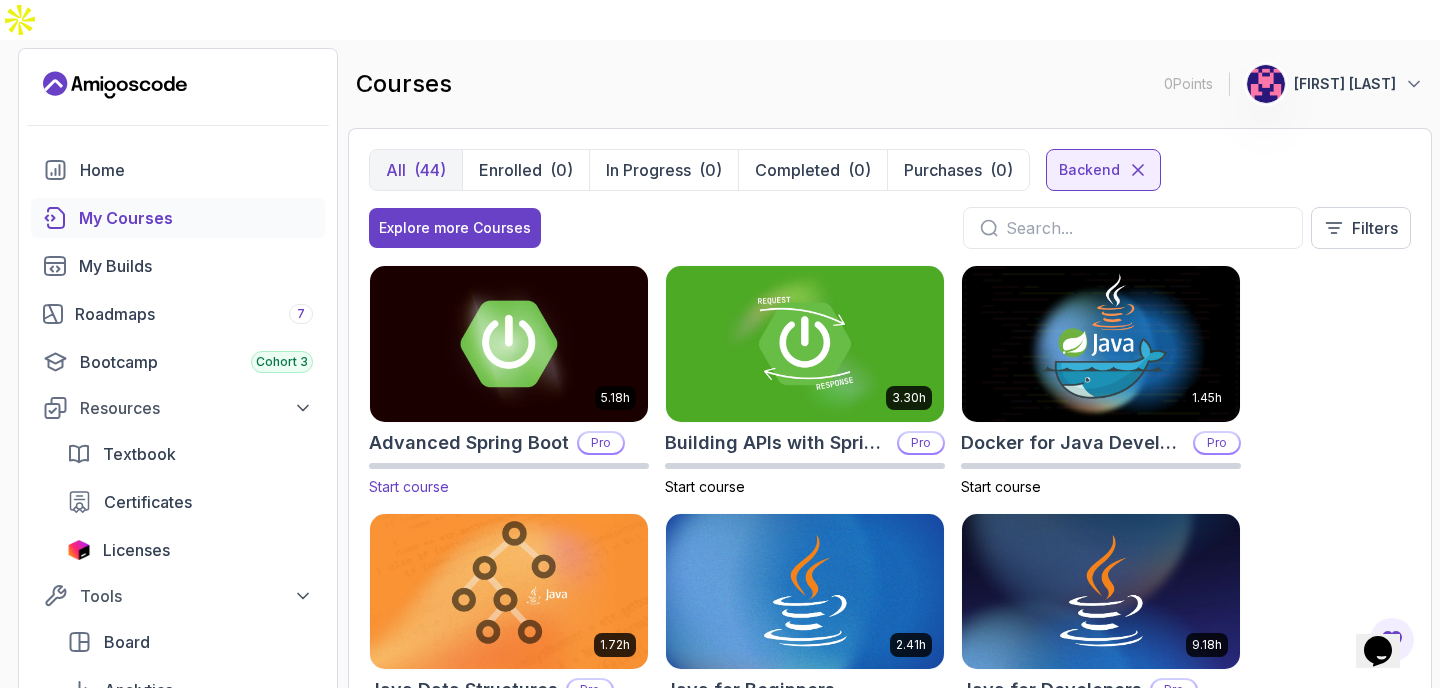 click at bounding box center [509, 343] 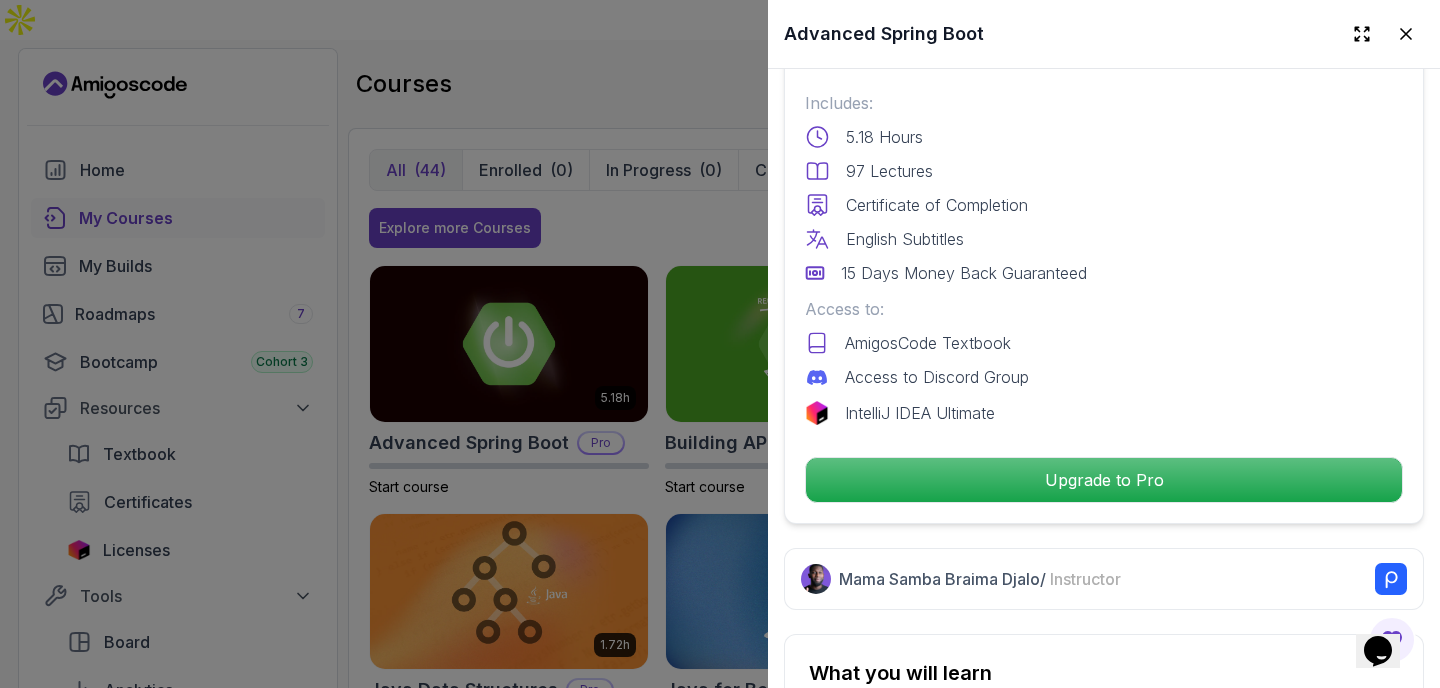 scroll, scrollTop: 547, scrollLeft: 0, axis: vertical 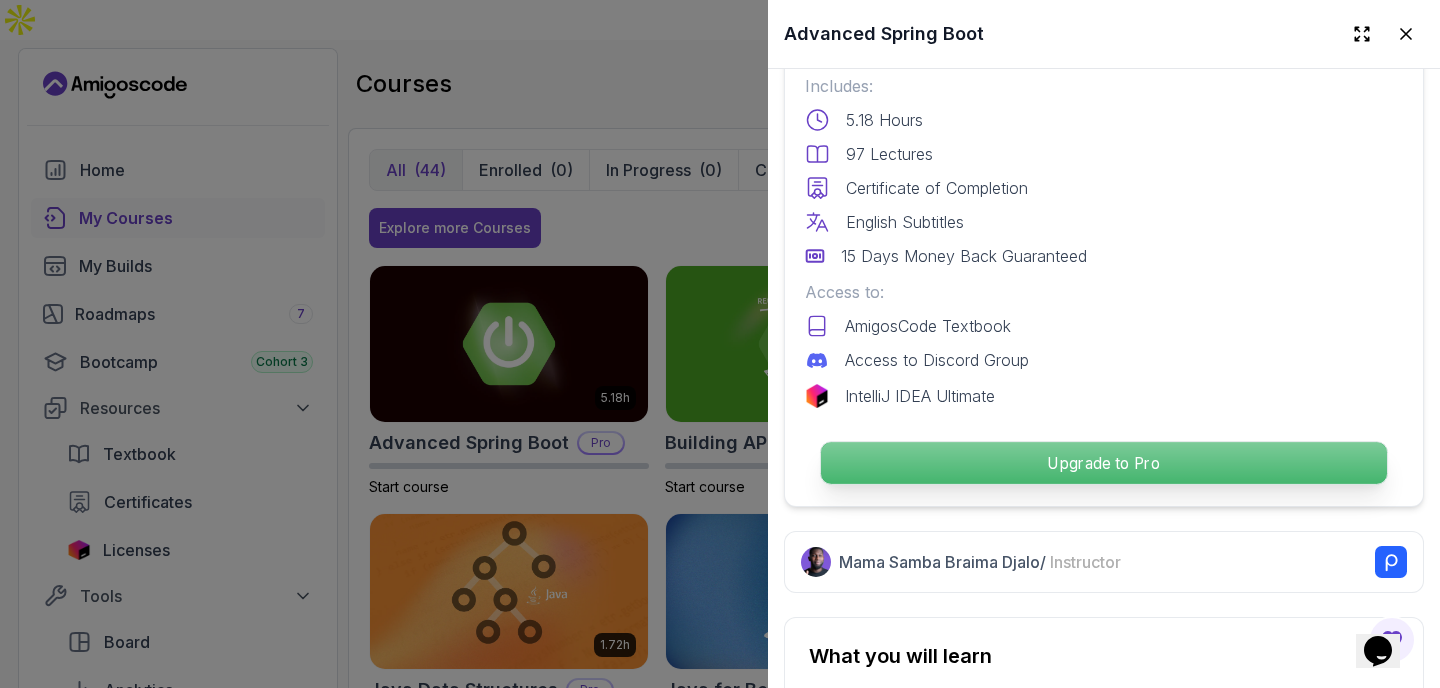click on "Upgrade to Pro" at bounding box center [1104, 463] 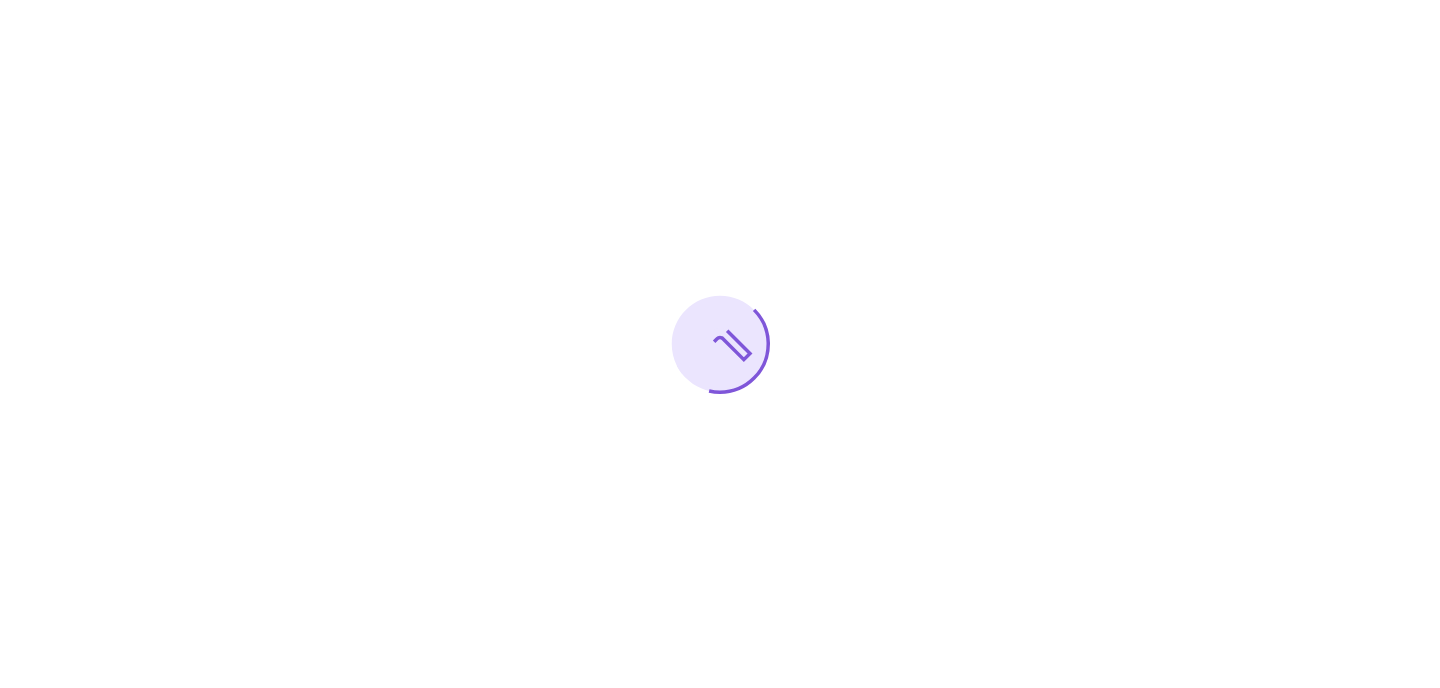 scroll, scrollTop: 0, scrollLeft: 0, axis: both 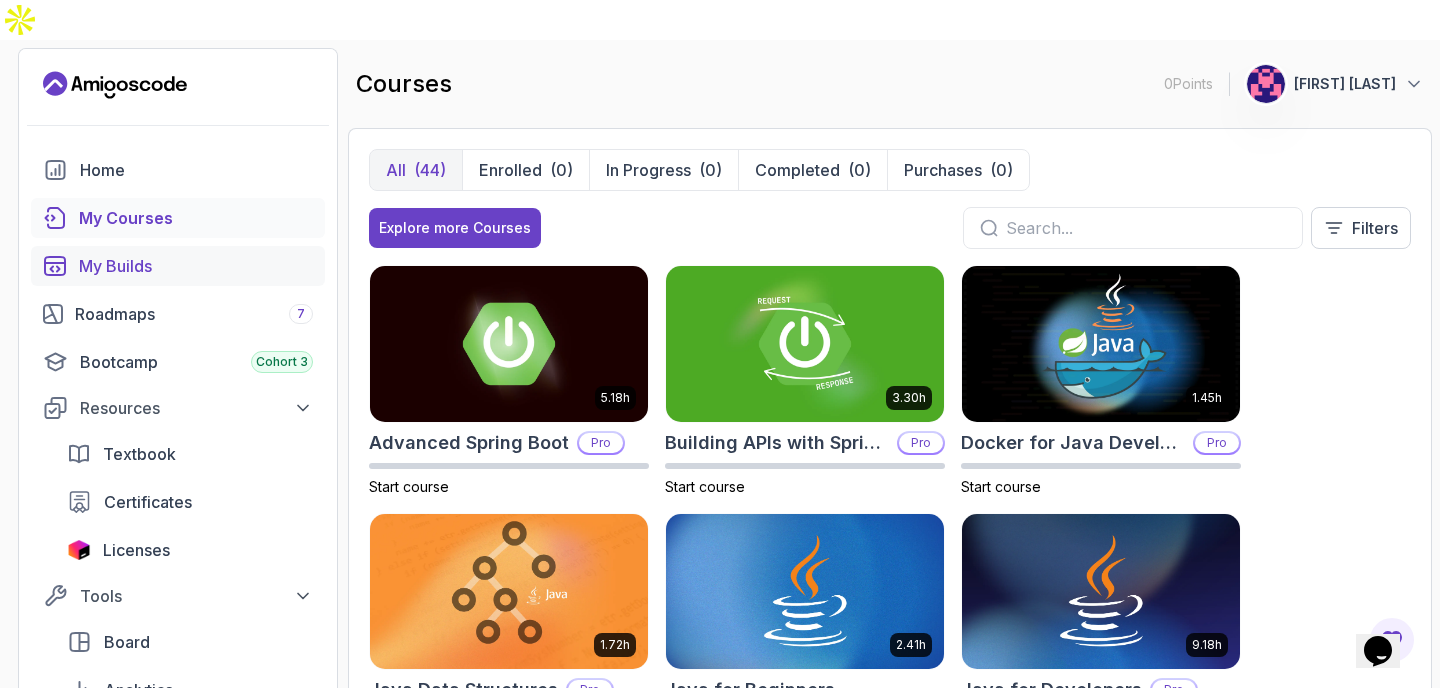 click on "My Builds" at bounding box center (196, 266) 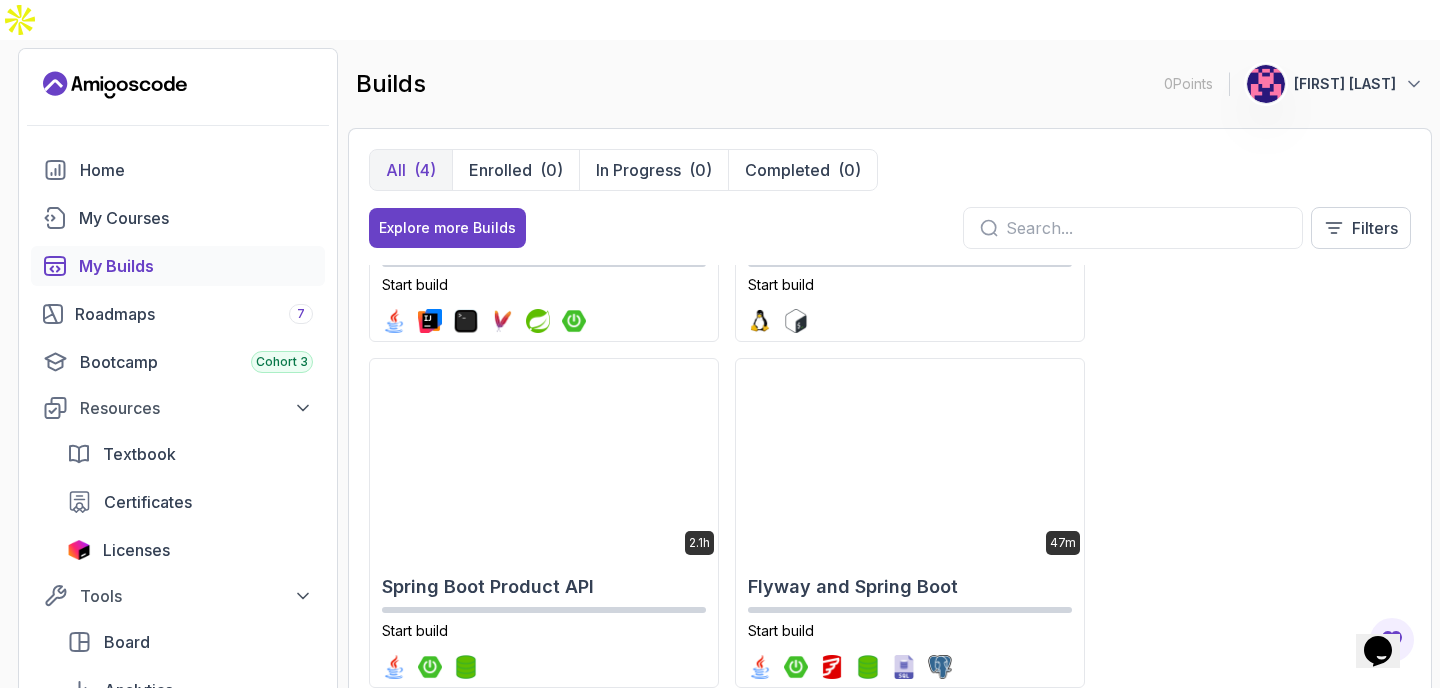 scroll, scrollTop: 266, scrollLeft: 0, axis: vertical 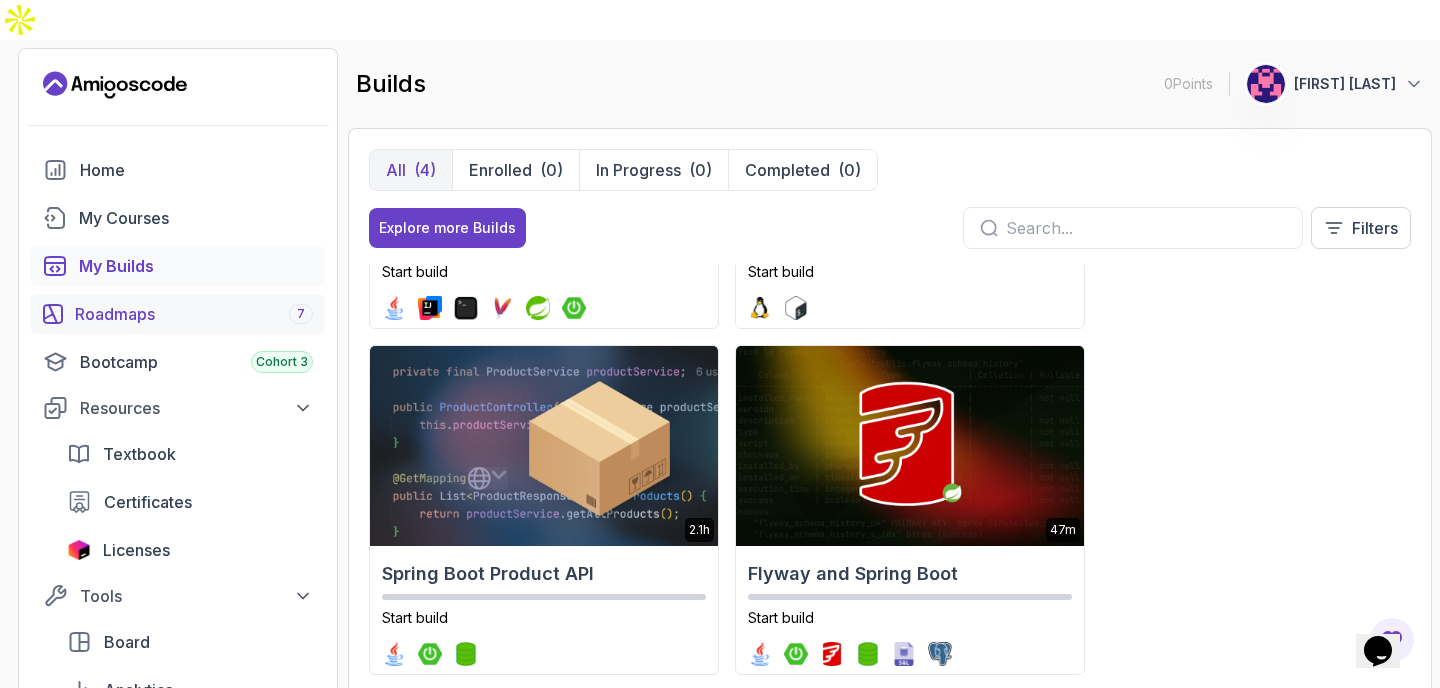 click on "Roadmaps 7" at bounding box center (194, 314) 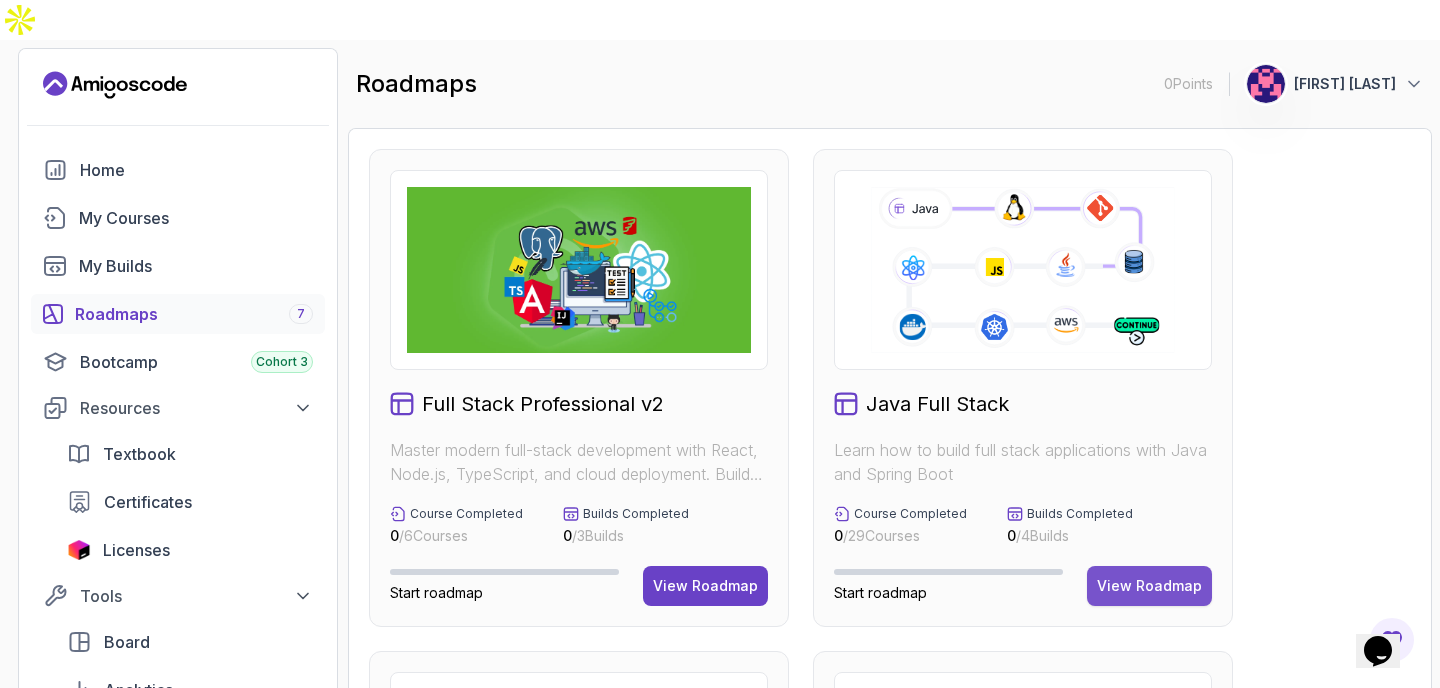 click on "View Roadmap" at bounding box center (1149, 586) 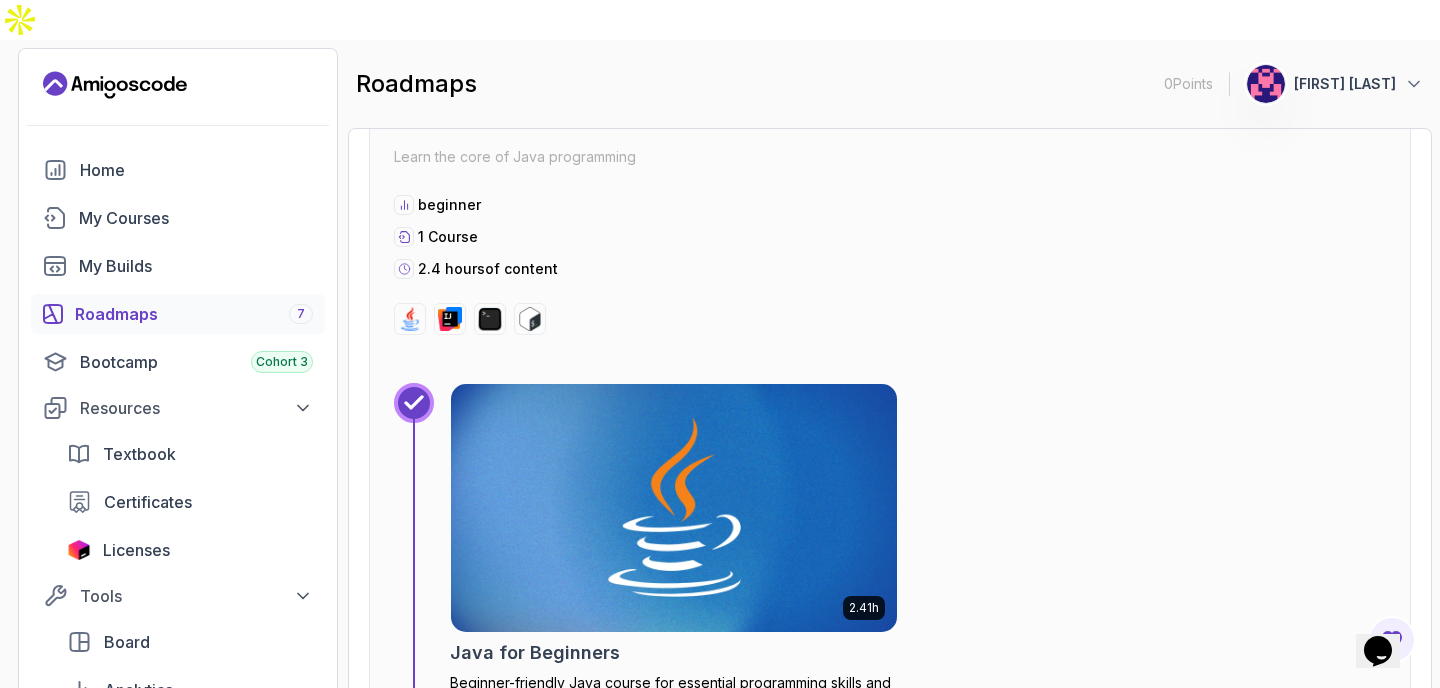 scroll, scrollTop: 2803, scrollLeft: 0, axis: vertical 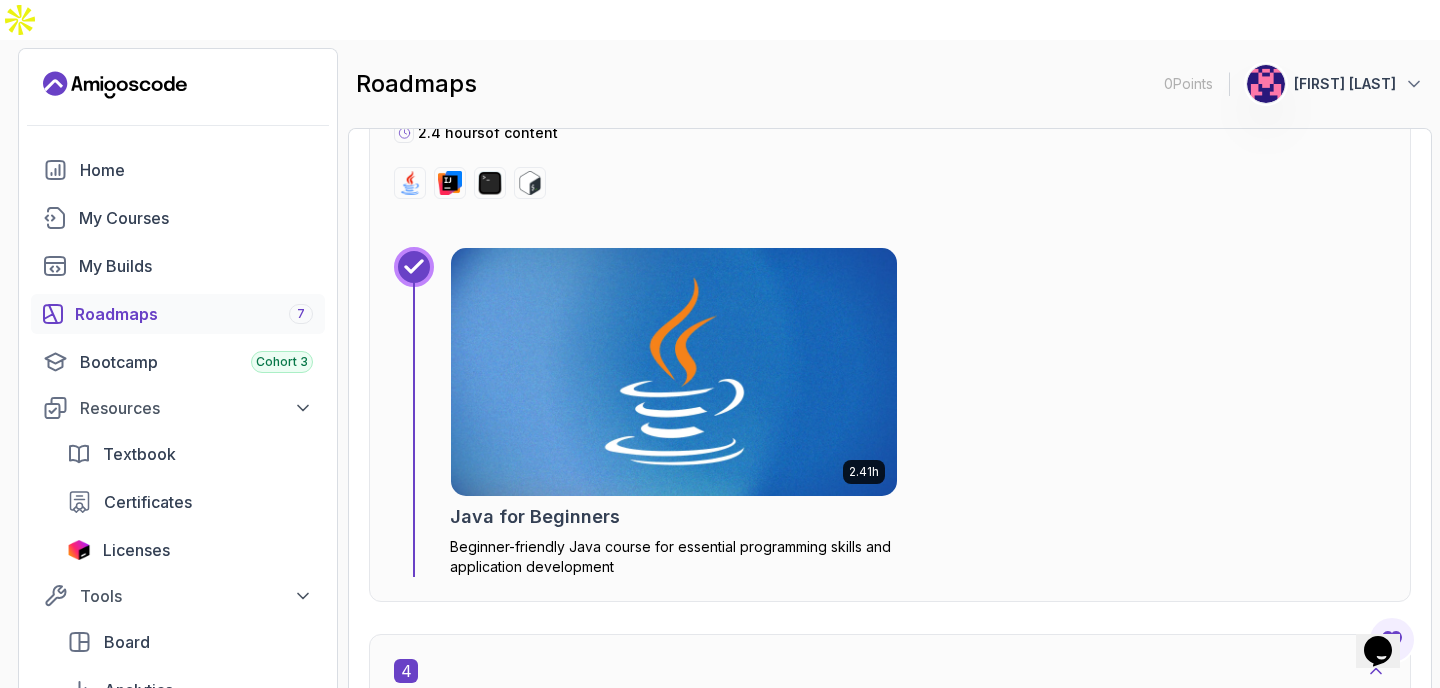 click at bounding box center [674, 372] 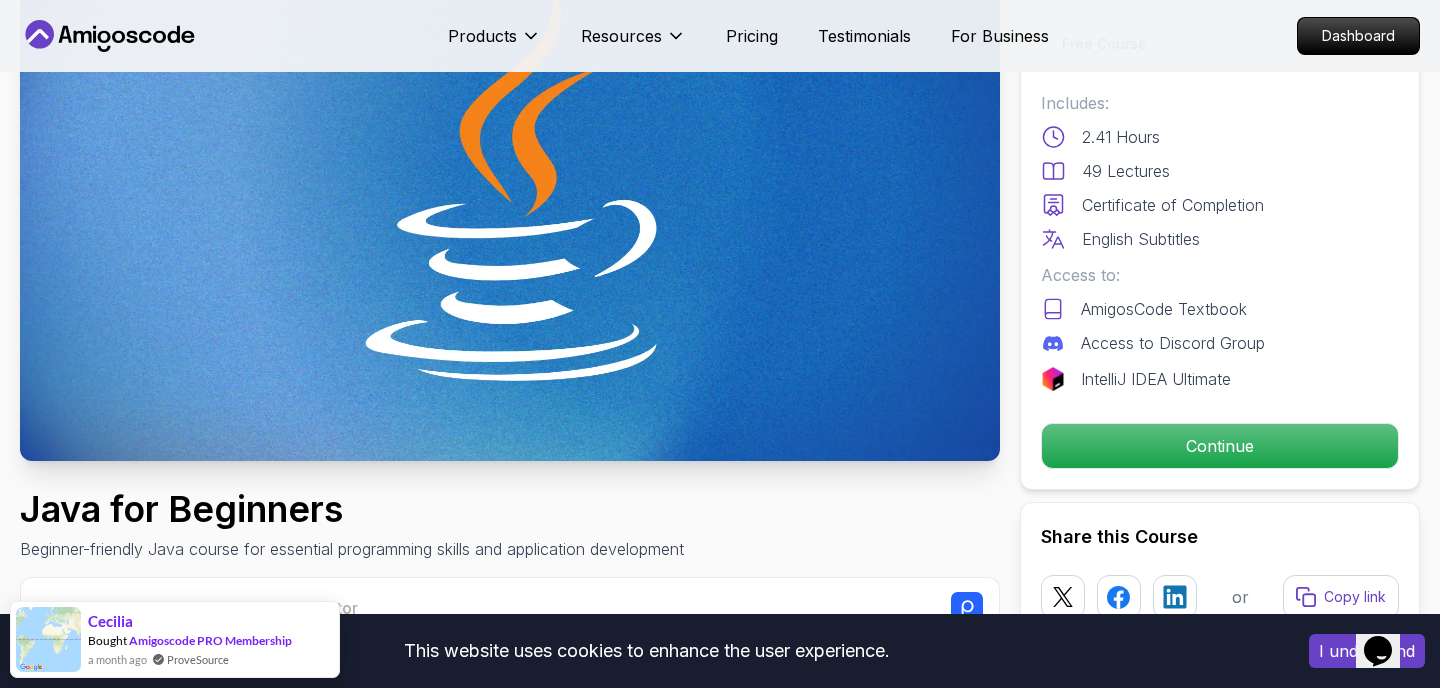 scroll, scrollTop: 0, scrollLeft: 0, axis: both 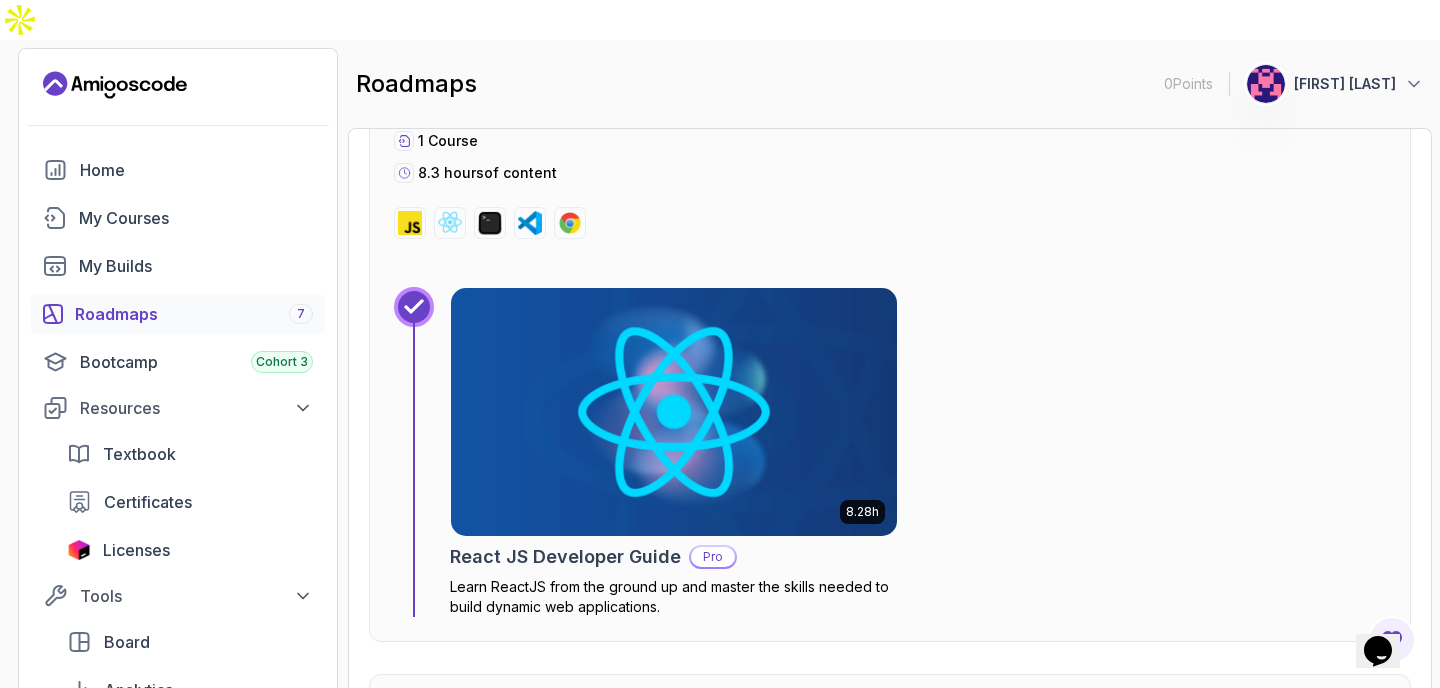 click on "Pro" at bounding box center [713, 557] 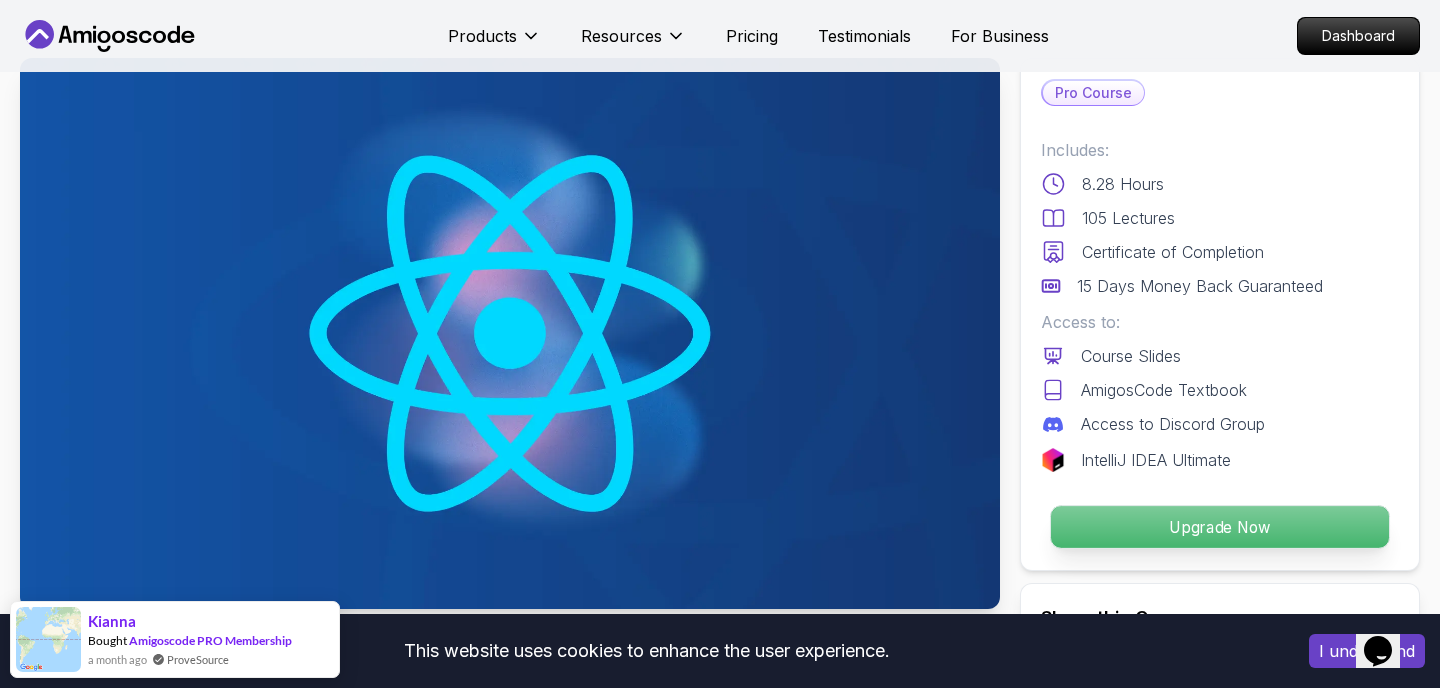 scroll, scrollTop: 121, scrollLeft: 0, axis: vertical 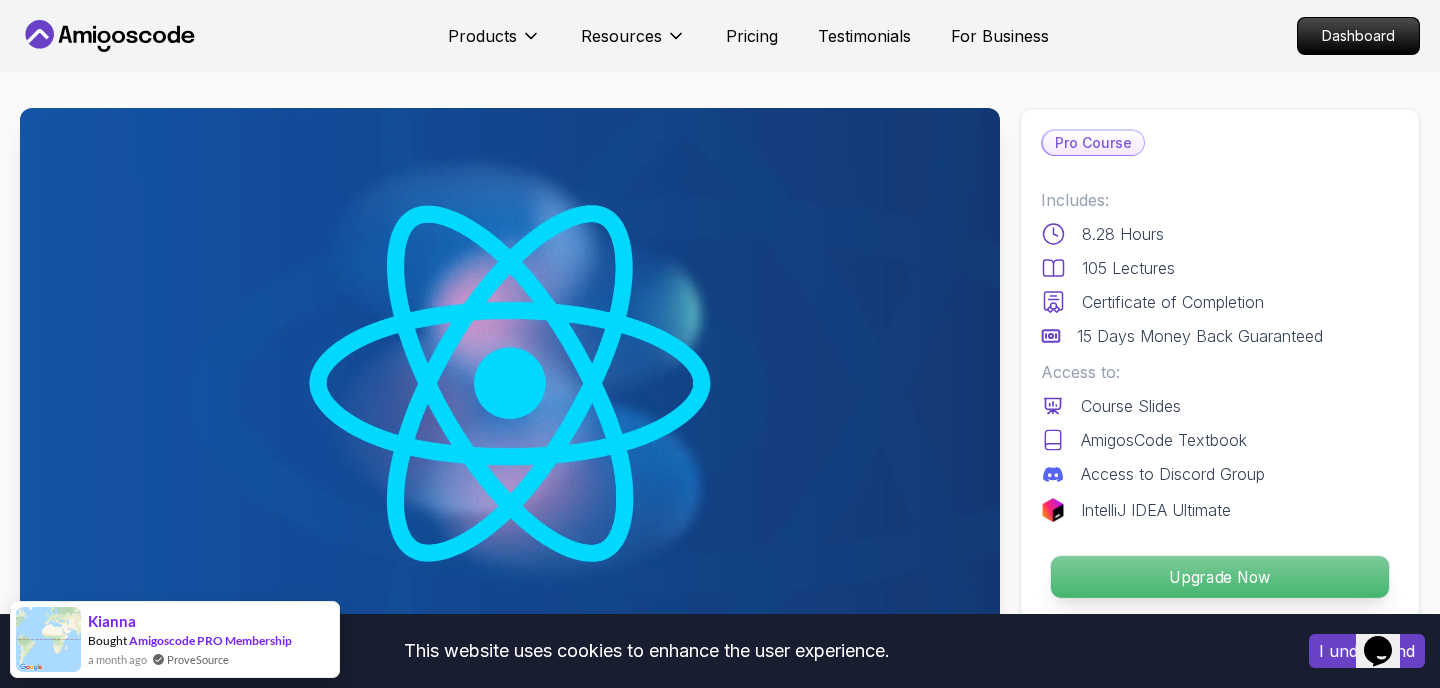 click on "Upgrade Now" at bounding box center [1220, 577] 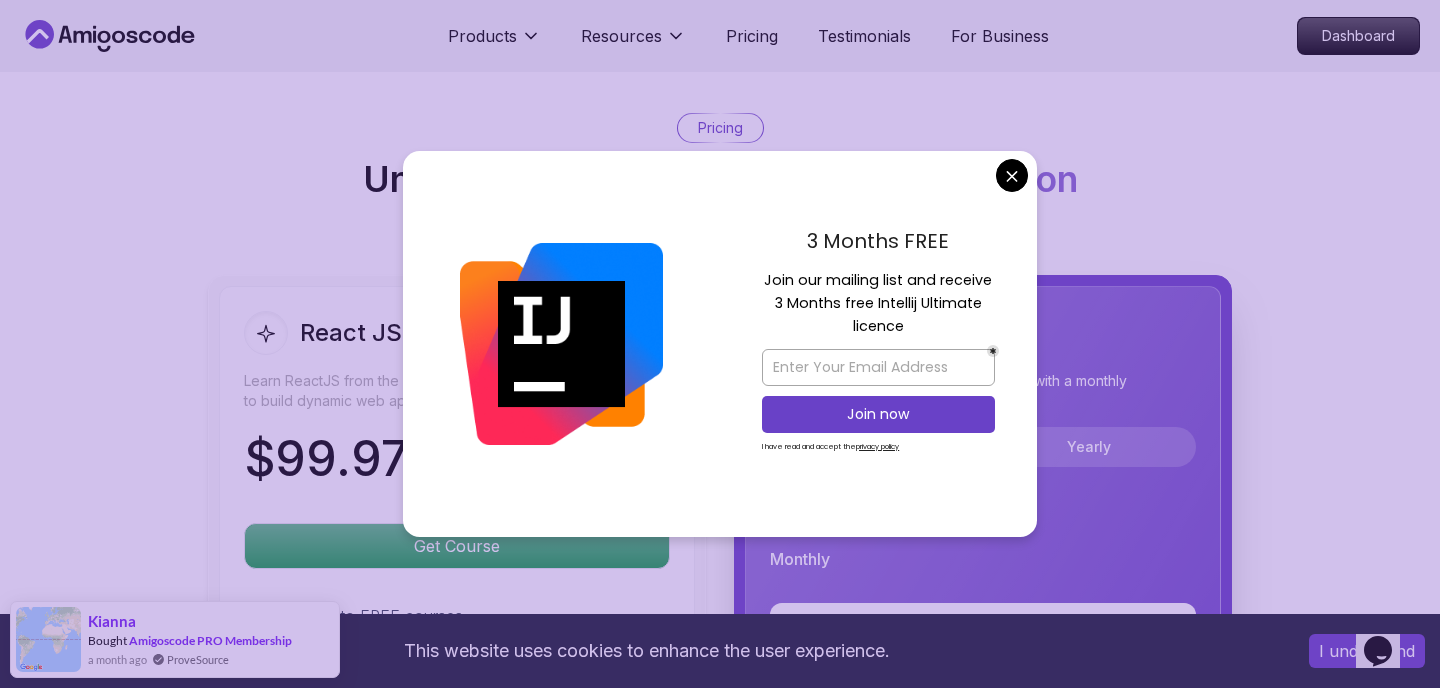 scroll, scrollTop: 4607, scrollLeft: 0, axis: vertical 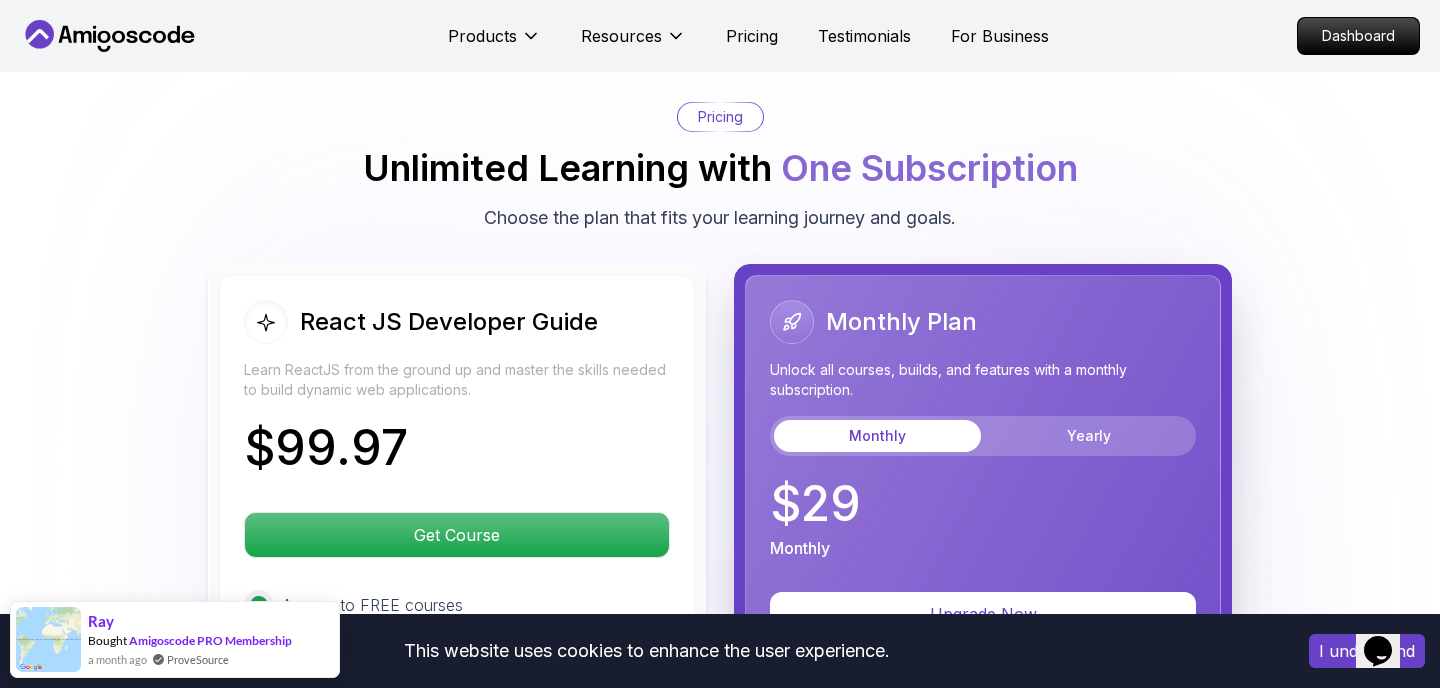 click on "This website uses cookies to enhance the user experience. I understand Products Resources Pricing Testimonials For Business Dashboard Products Resources Pricing Testimonials For Business Dashboard React JS Developer Guide Learn ReactJS from the ground up and master the skills needed to build dynamic web applications. [FIRST] [LAST]  /   Instructor Pro Course Includes: 8.28 Hours 105 Lectures Certificate of Completion 15 Days Money Back Guaranteed Access to: Course Slides AmigosCode Textbook Access to Discord Group IntelliJ IDEA Ultimate Upgrade Now Share this Course or Copy link Got a Team of 5 or More? With one subscription, give your entire team access to all courses and features. Check our Business Plan [FIRST] [LAST]  /   Instructor What you will learn javascript react terminal vscode chrome Getting Started With React - Learn the basics of React and how to set up your development environment. Project Setup - Understand how to initialize a new React project and configure essential tools." at bounding box center (720, -251) 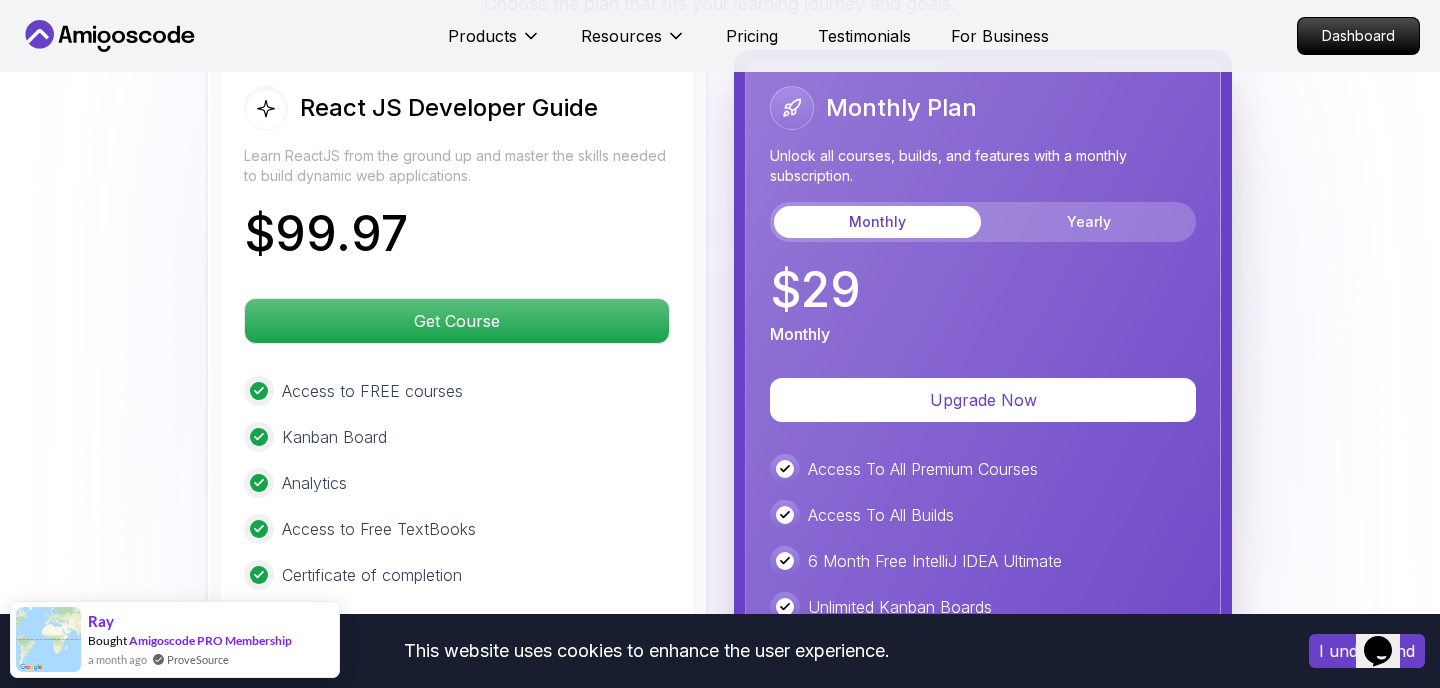 scroll, scrollTop: 4839, scrollLeft: 0, axis: vertical 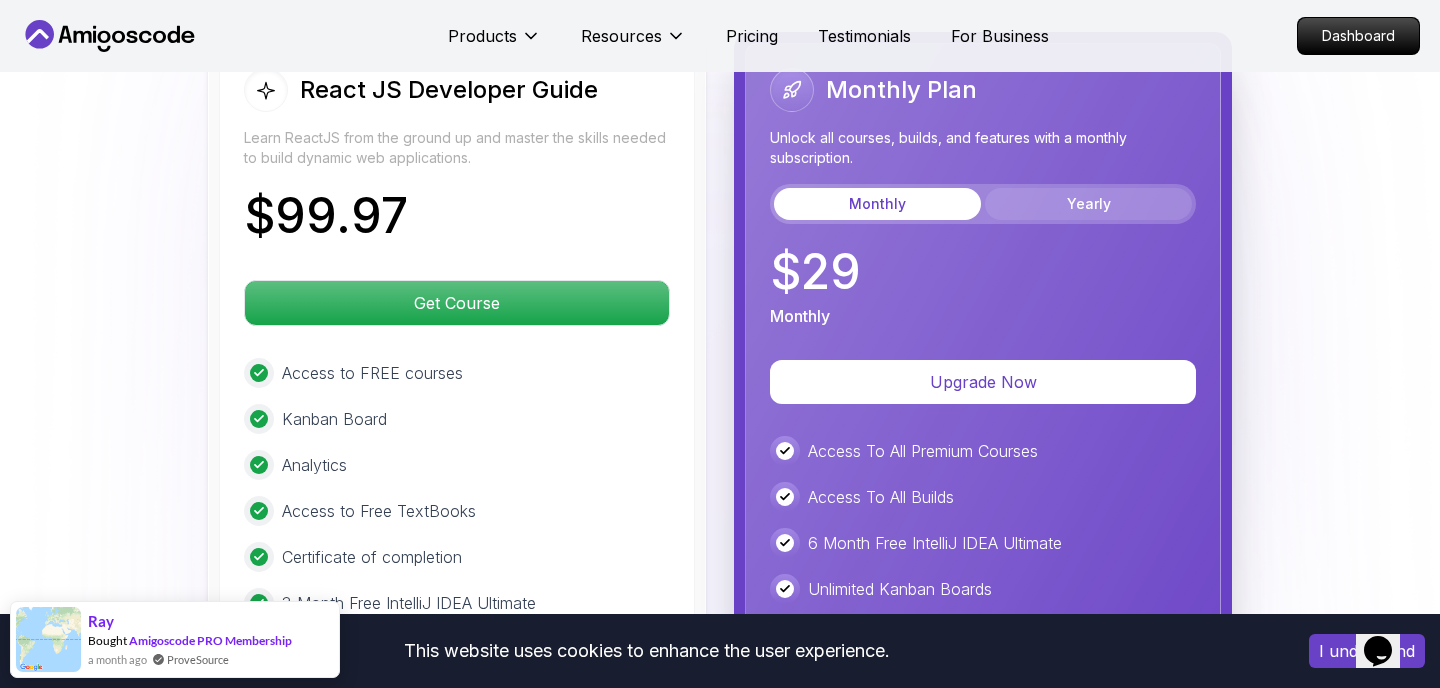 click on "Yearly" at bounding box center (1088, 204) 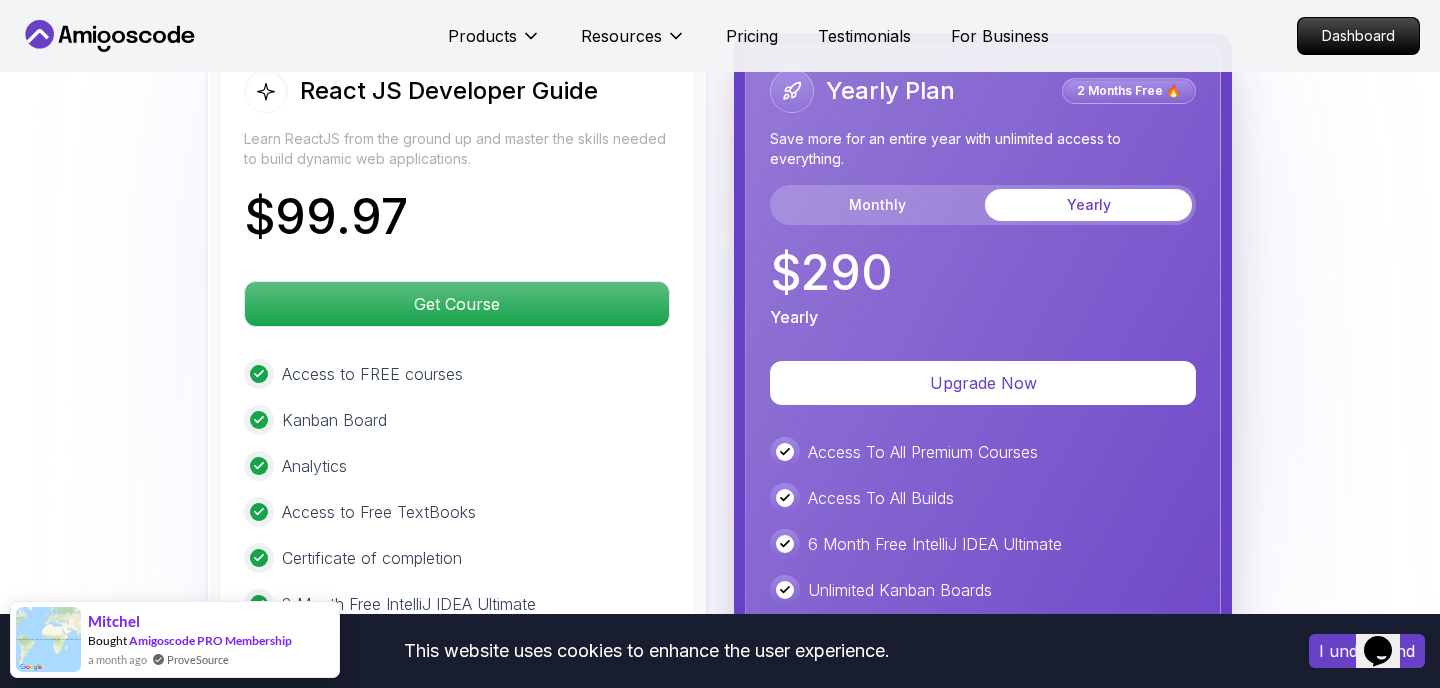scroll, scrollTop: 4834, scrollLeft: 0, axis: vertical 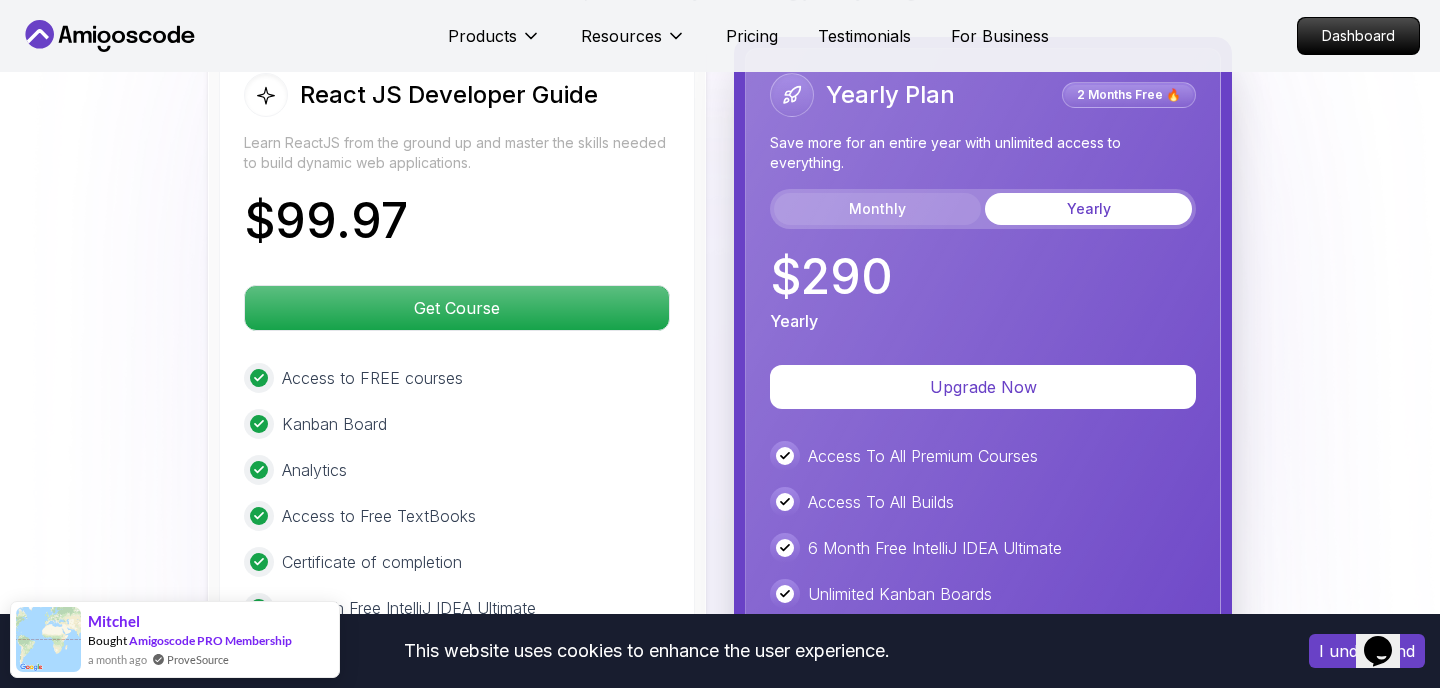 click on "Monthly" at bounding box center (877, 209) 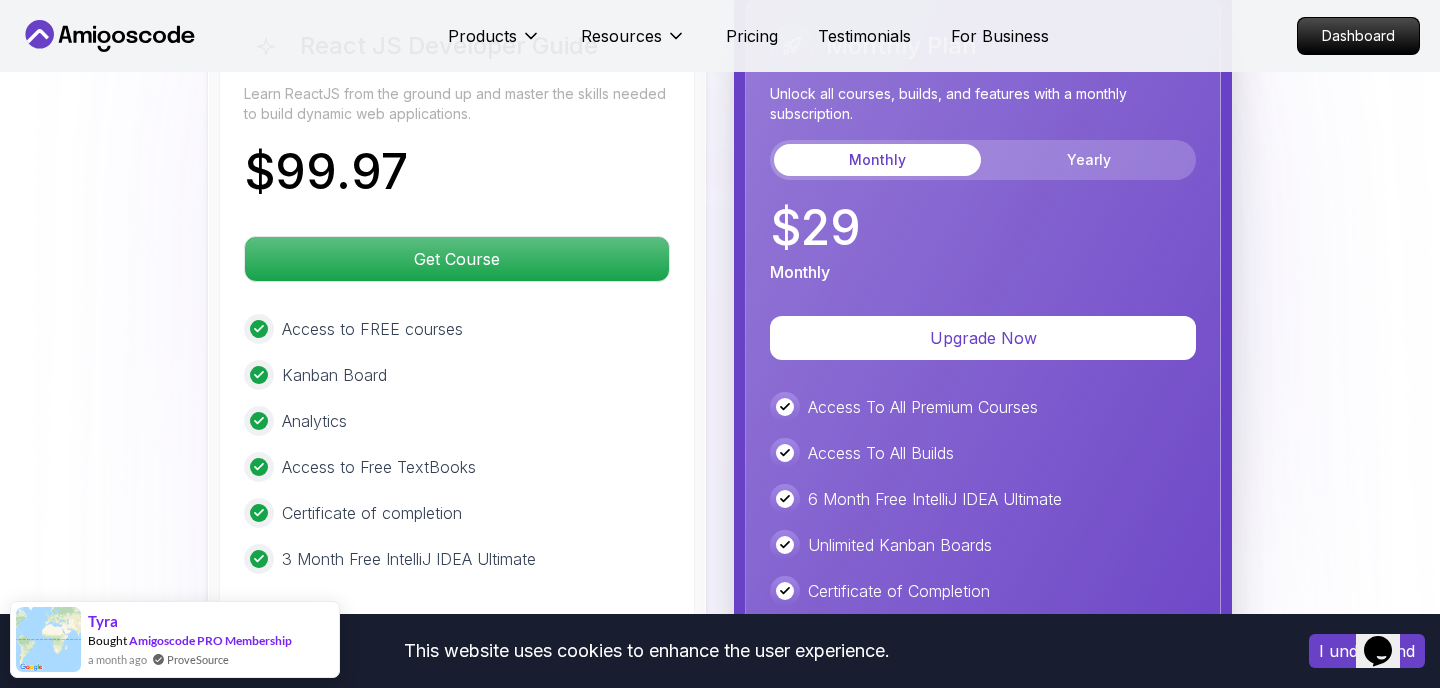 scroll, scrollTop: 4616, scrollLeft: 0, axis: vertical 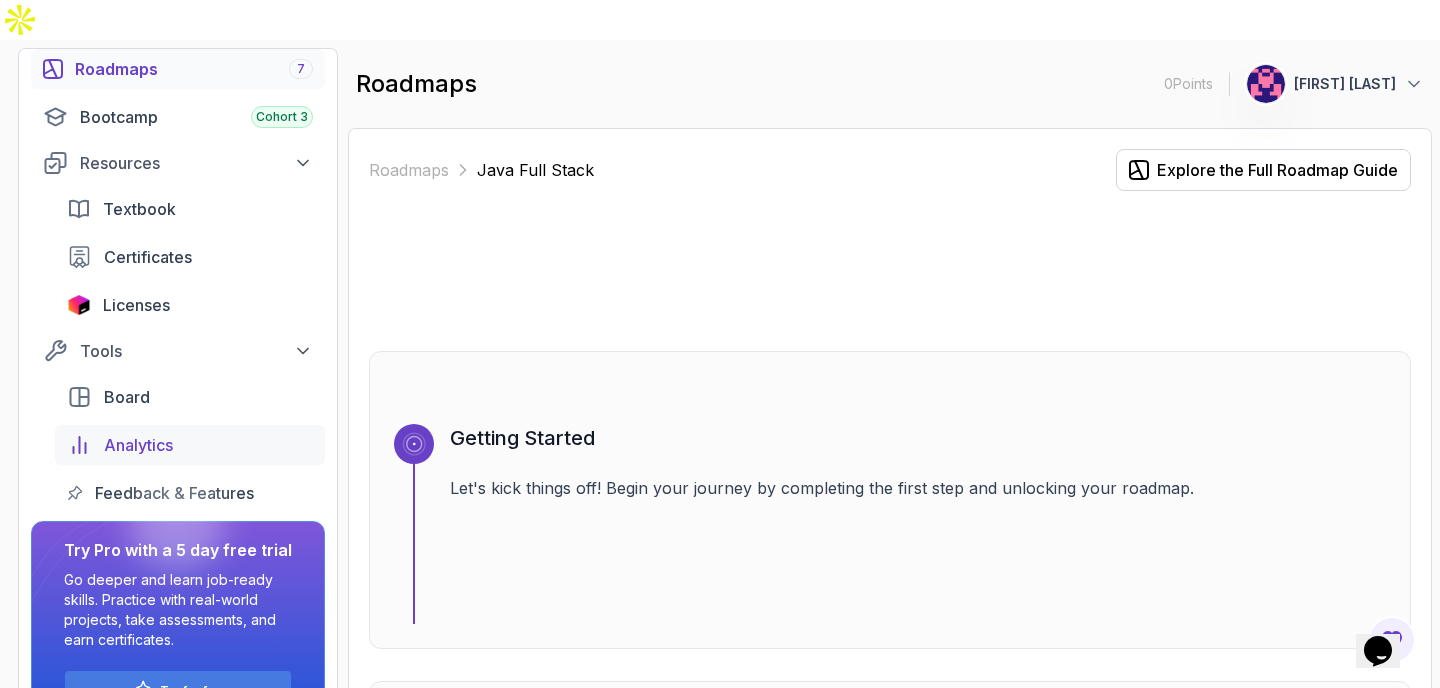 click on "Analytics" at bounding box center (138, 445) 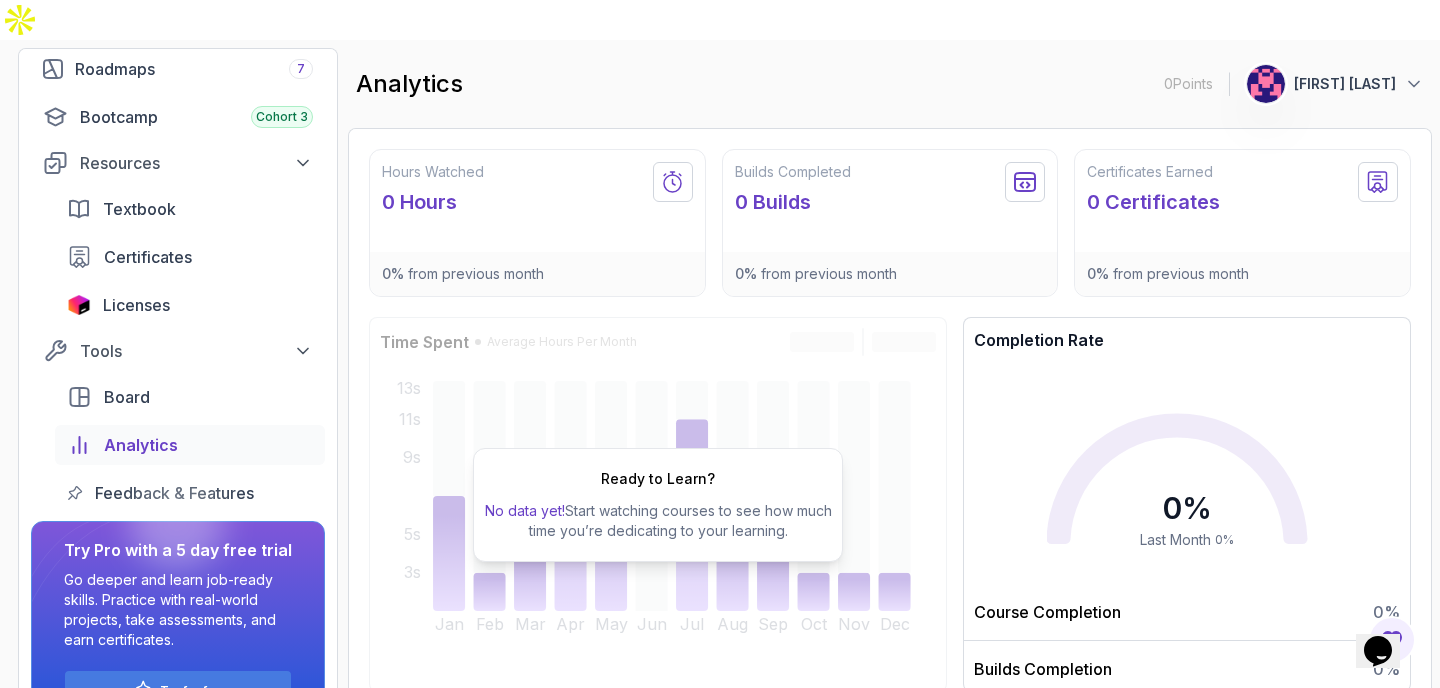 click on "Ready to Learn? No data yet!   Start watching courses to see how much time you’re dedicating to your learning." at bounding box center [658, 504] 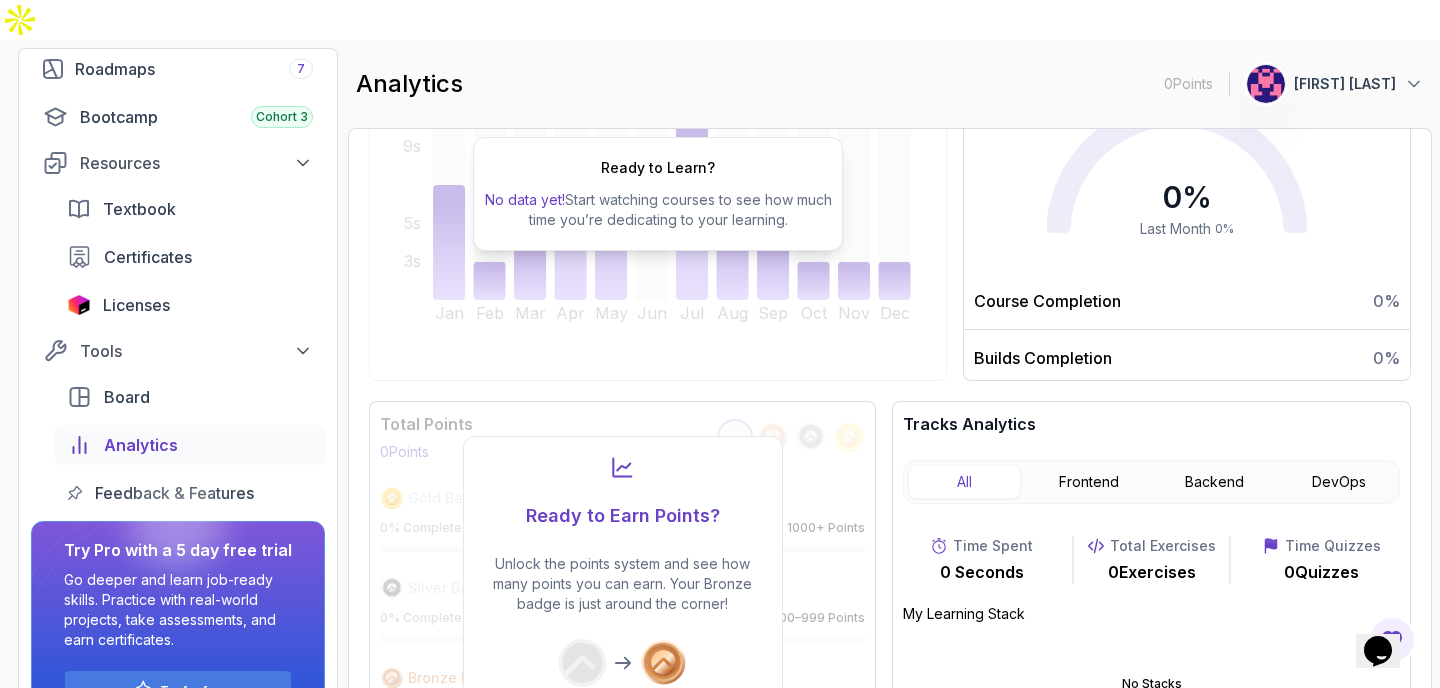 scroll, scrollTop: 335, scrollLeft: 0, axis: vertical 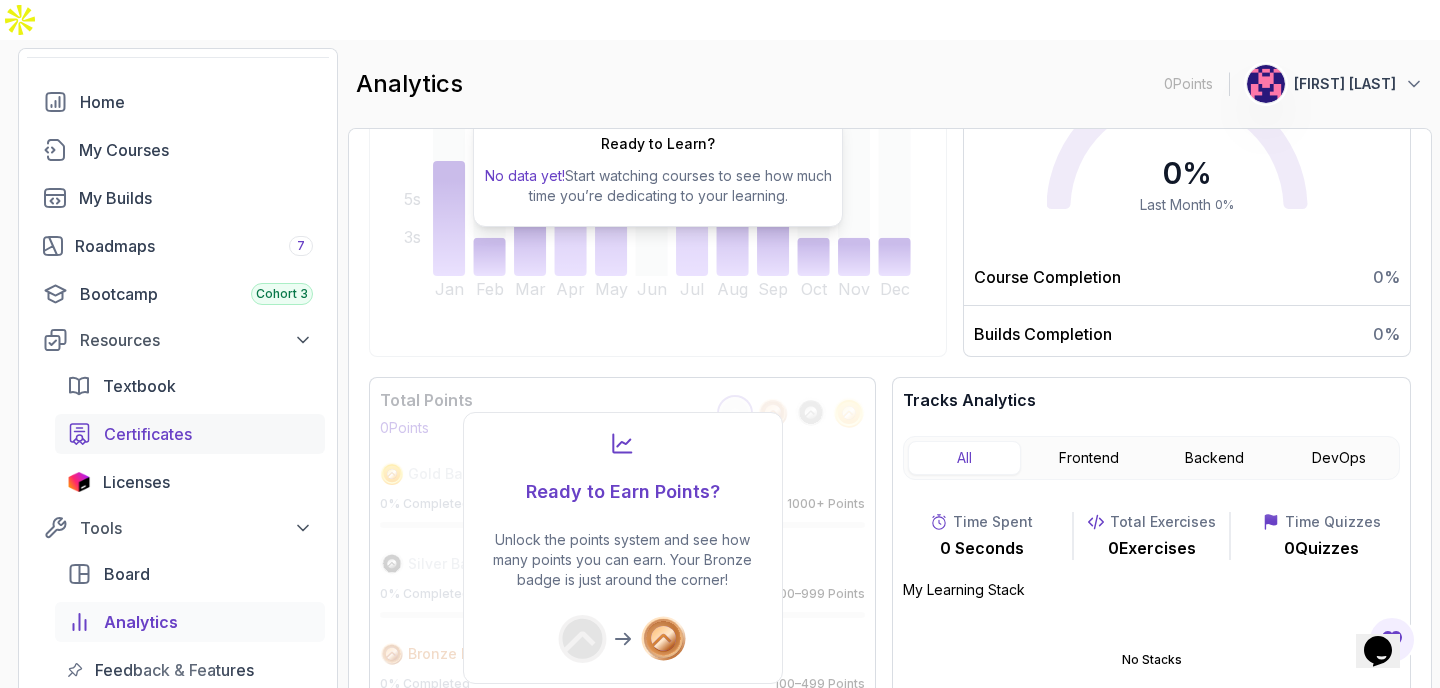 click on "Certificates" at bounding box center [148, 434] 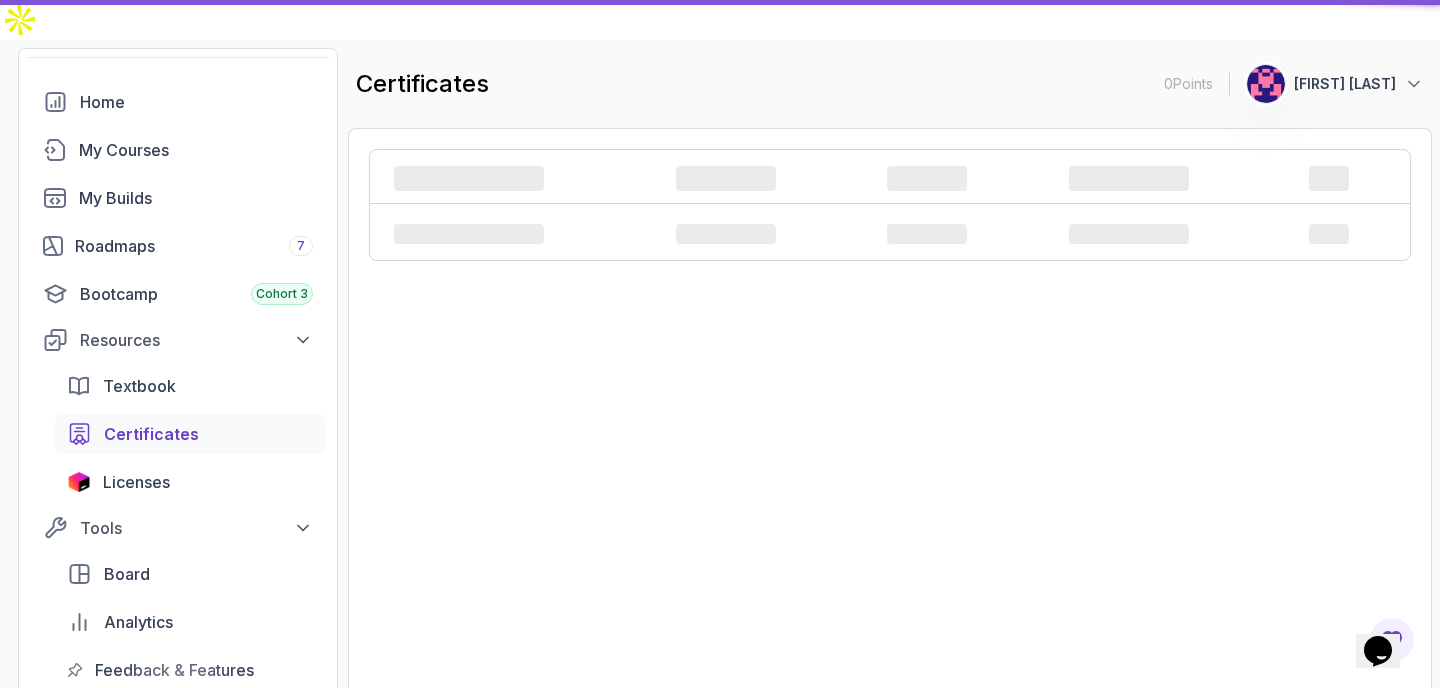 scroll, scrollTop: 0, scrollLeft: 0, axis: both 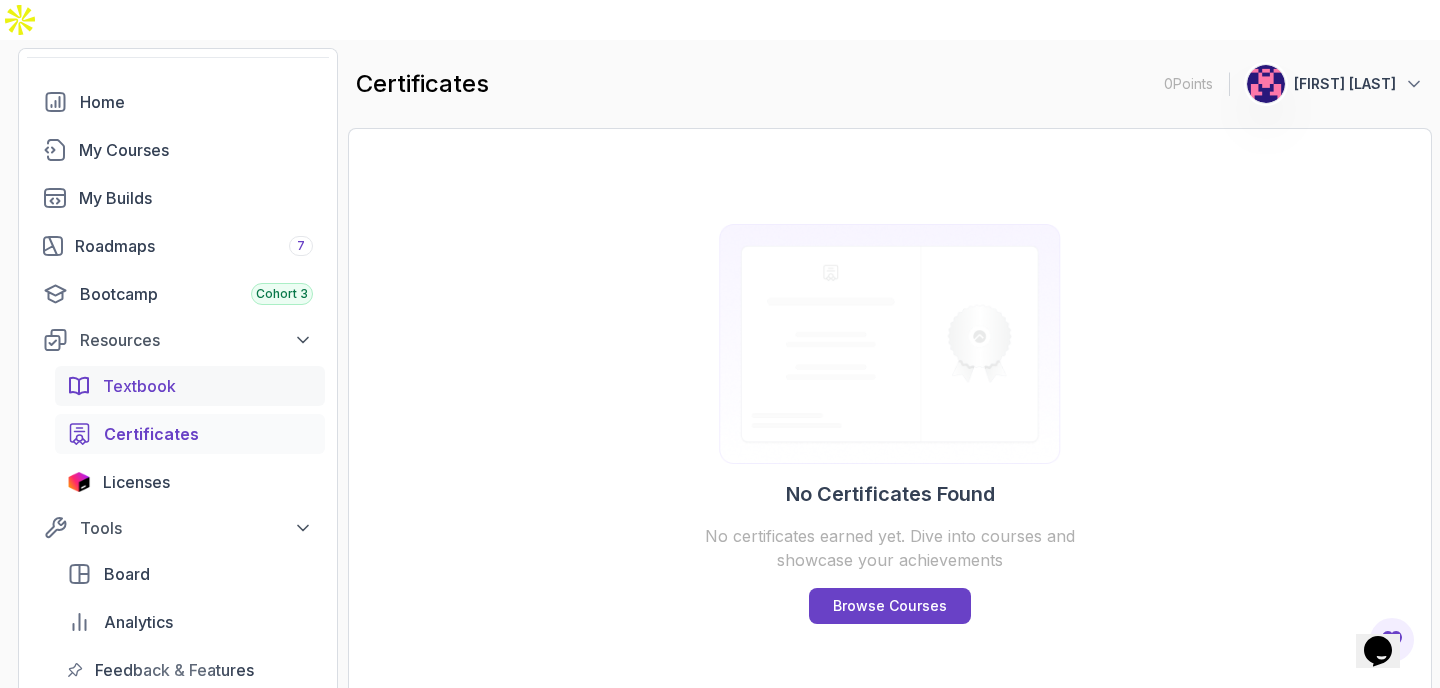 click on "Textbook" at bounding box center [208, 386] 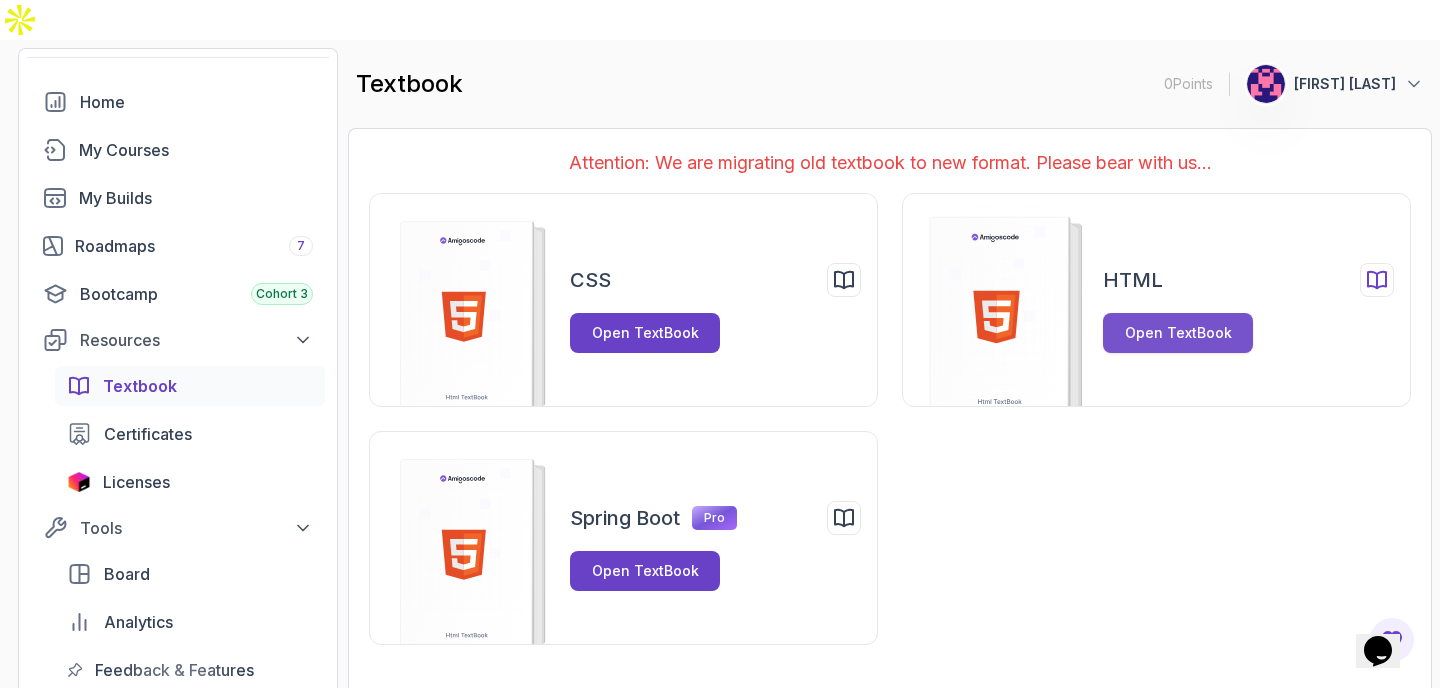 click on "Open TextBook" at bounding box center (1178, 333) 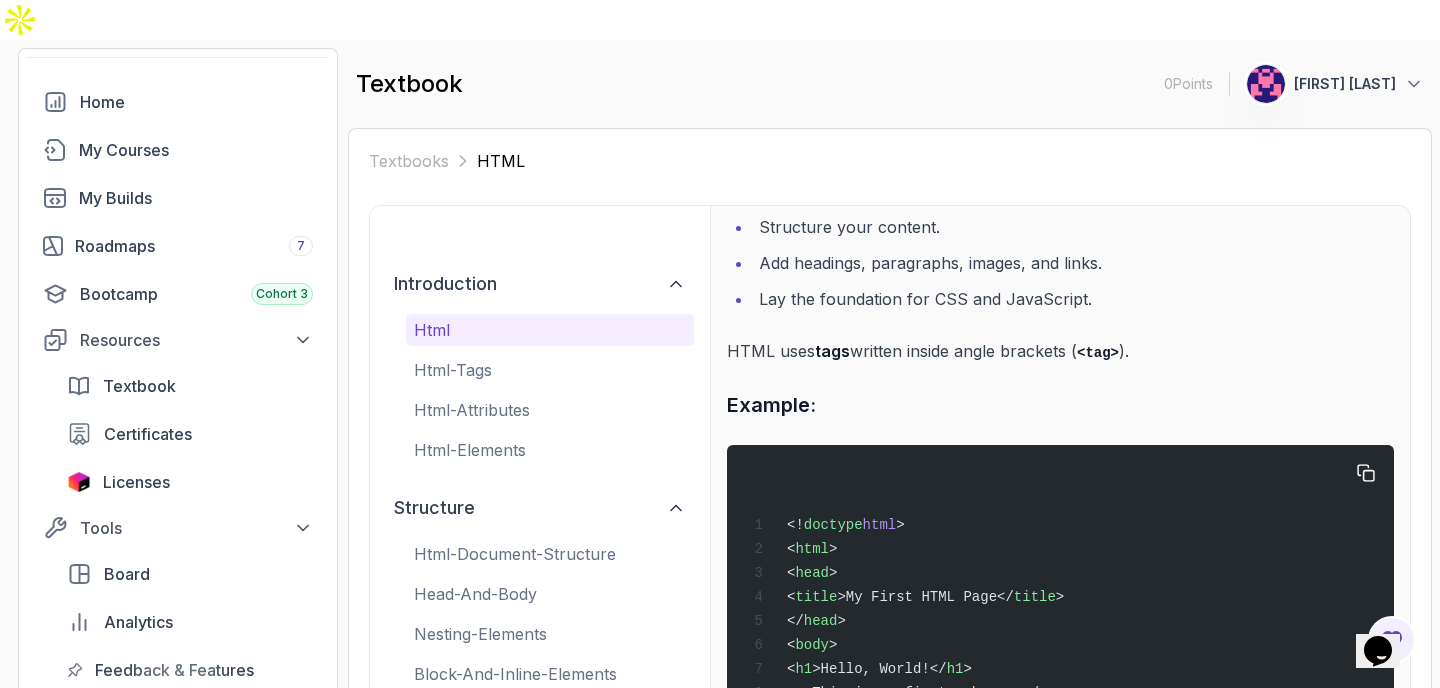 scroll, scrollTop: 188, scrollLeft: 0, axis: vertical 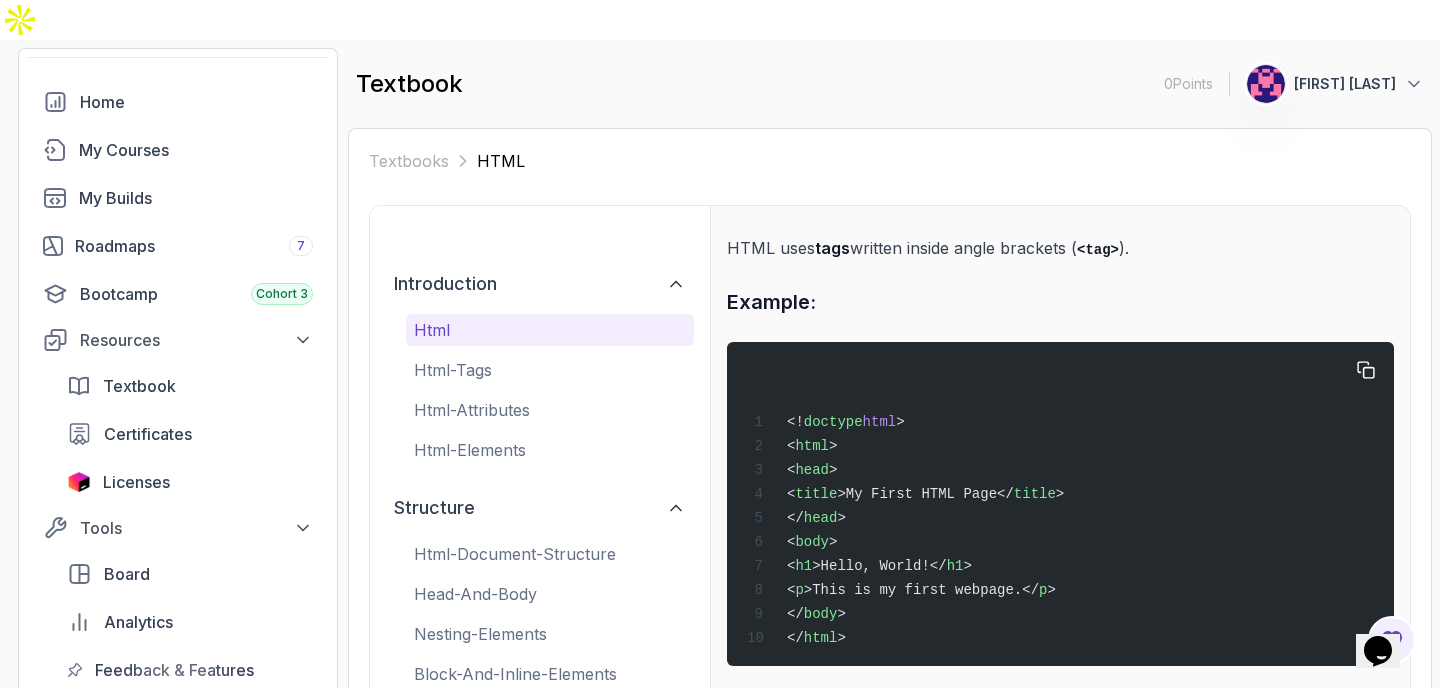 click on ">My First HTML Page</" at bounding box center (925, 494) 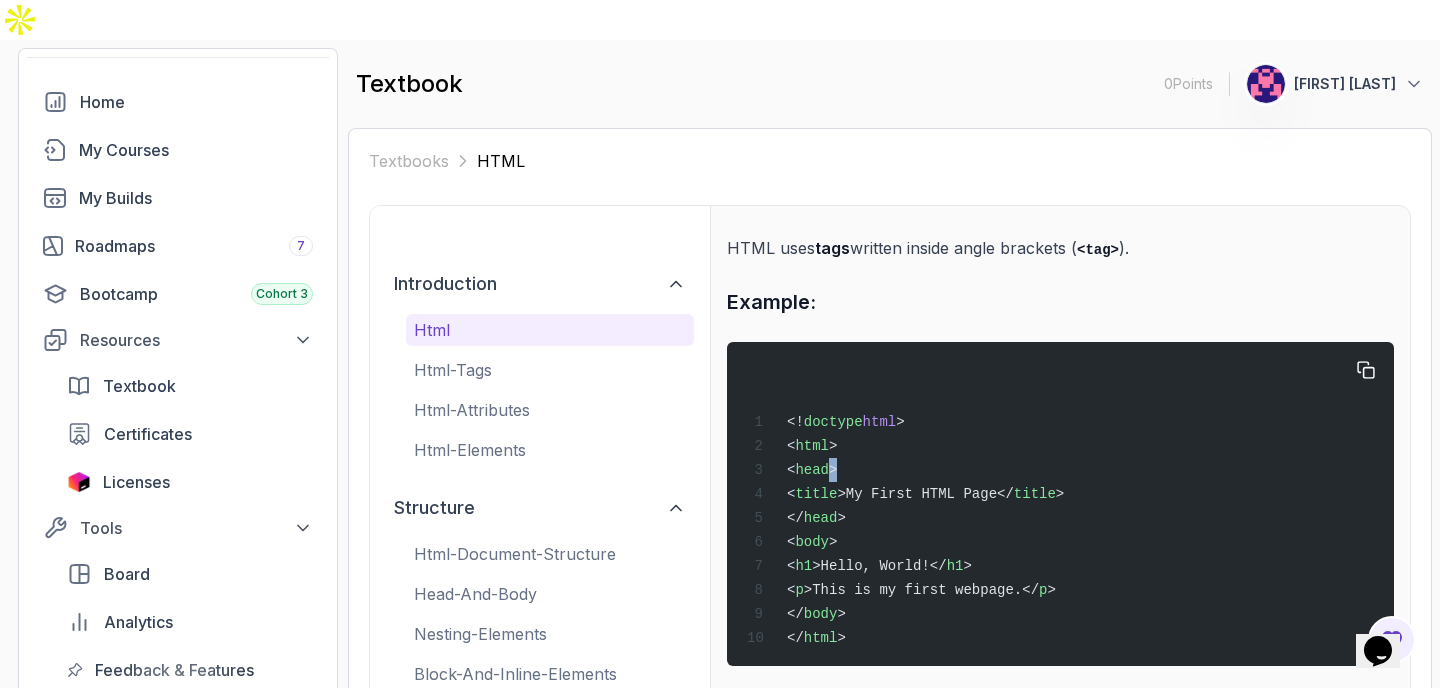 click on ">" at bounding box center [833, 470] 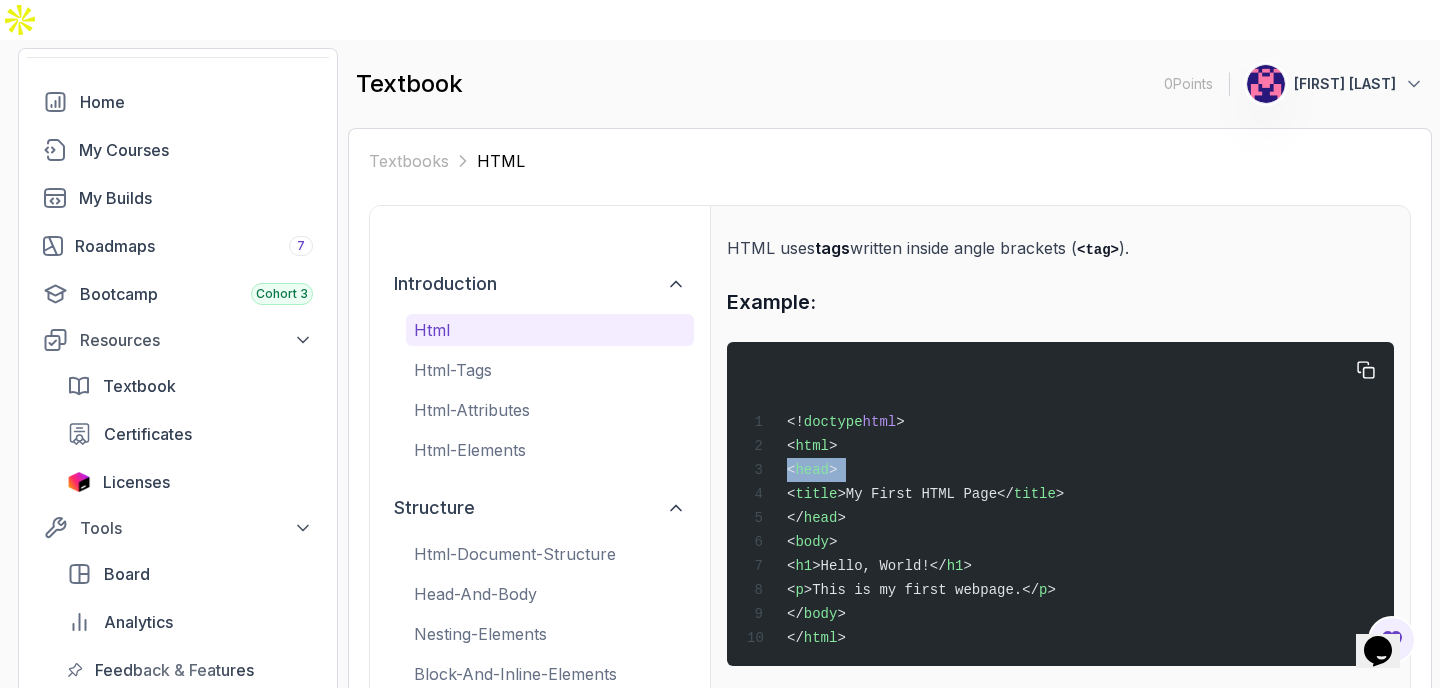 click on ">" at bounding box center (833, 470) 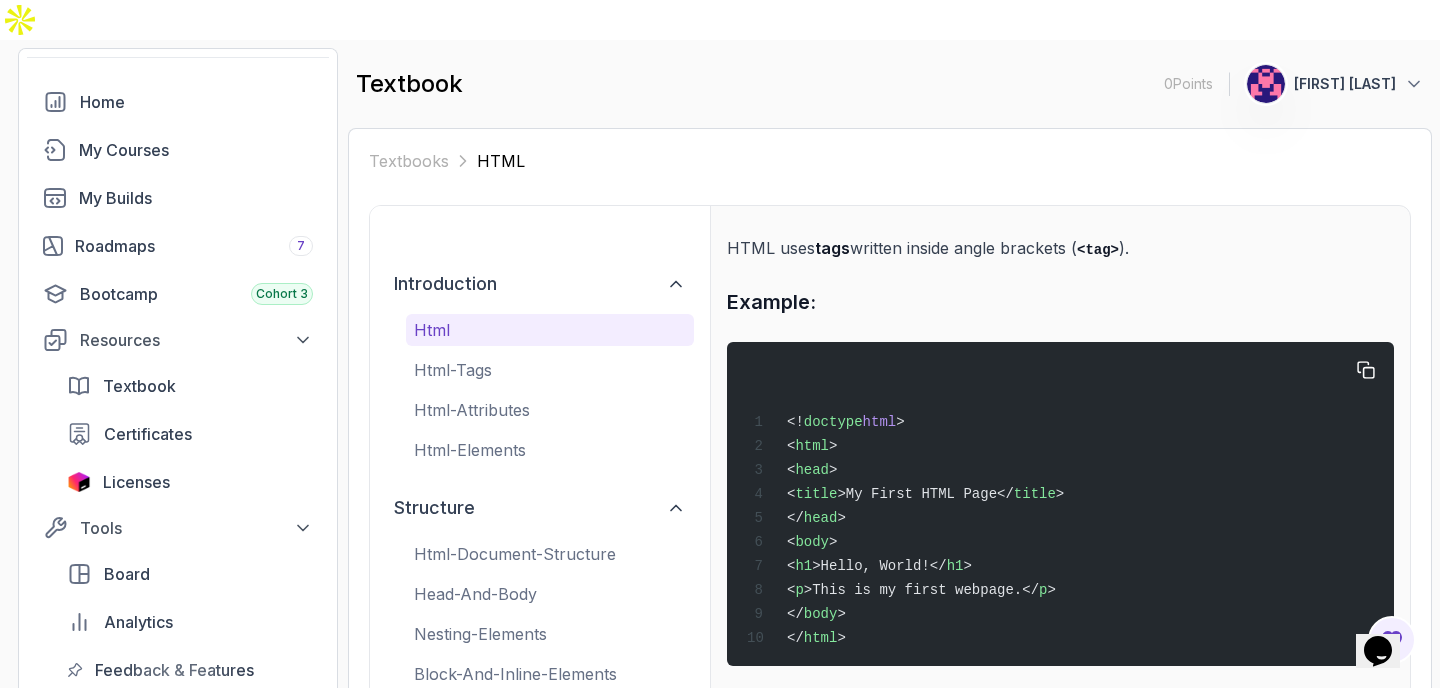 click on ">My First HTML Page</" at bounding box center [925, 494] 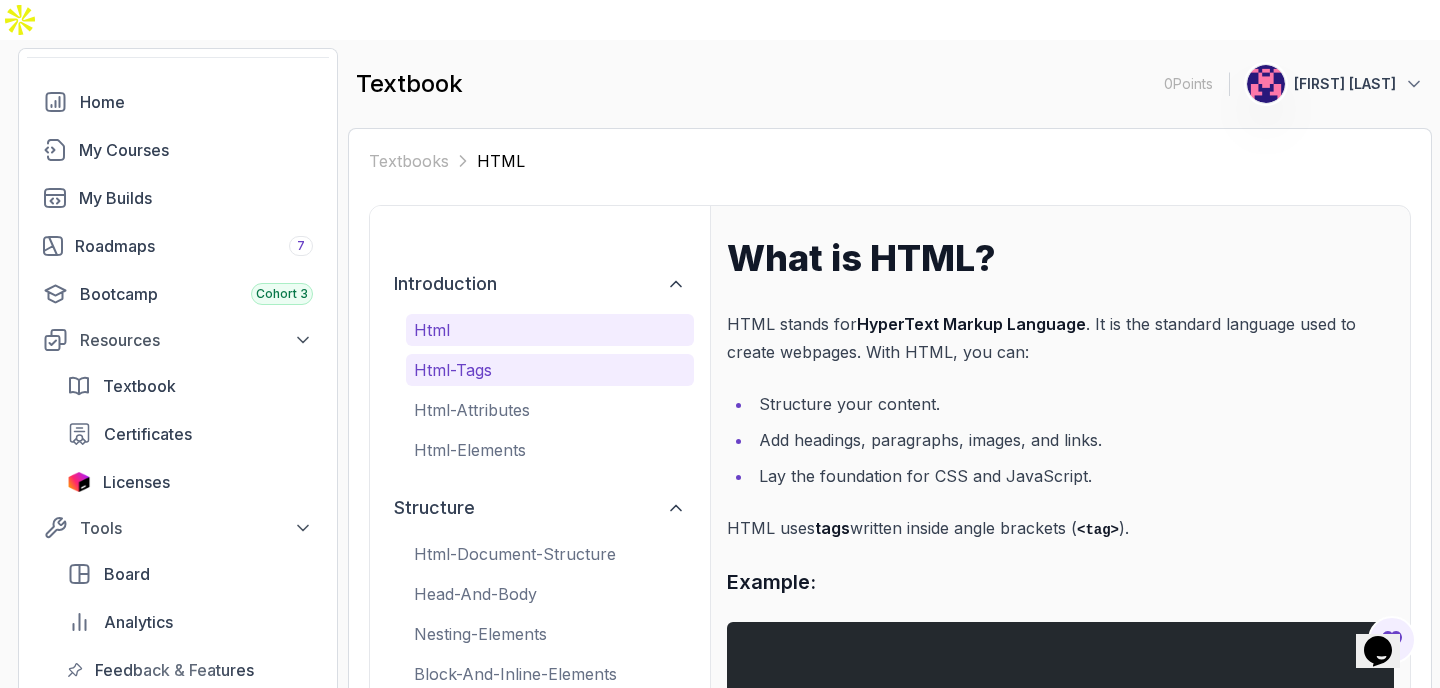 click on "html-tags" at bounding box center [550, 370] 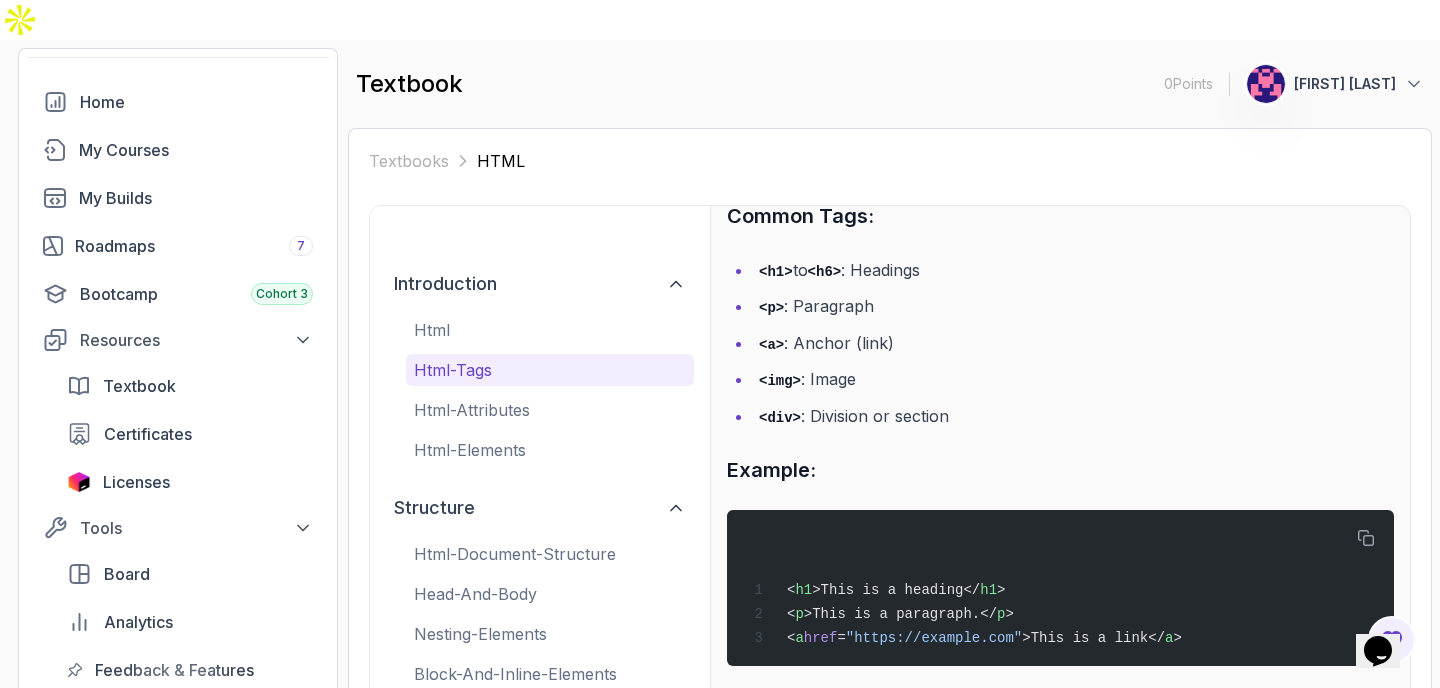 scroll, scrollTop: 0, scrollLeft: 0, axis: both 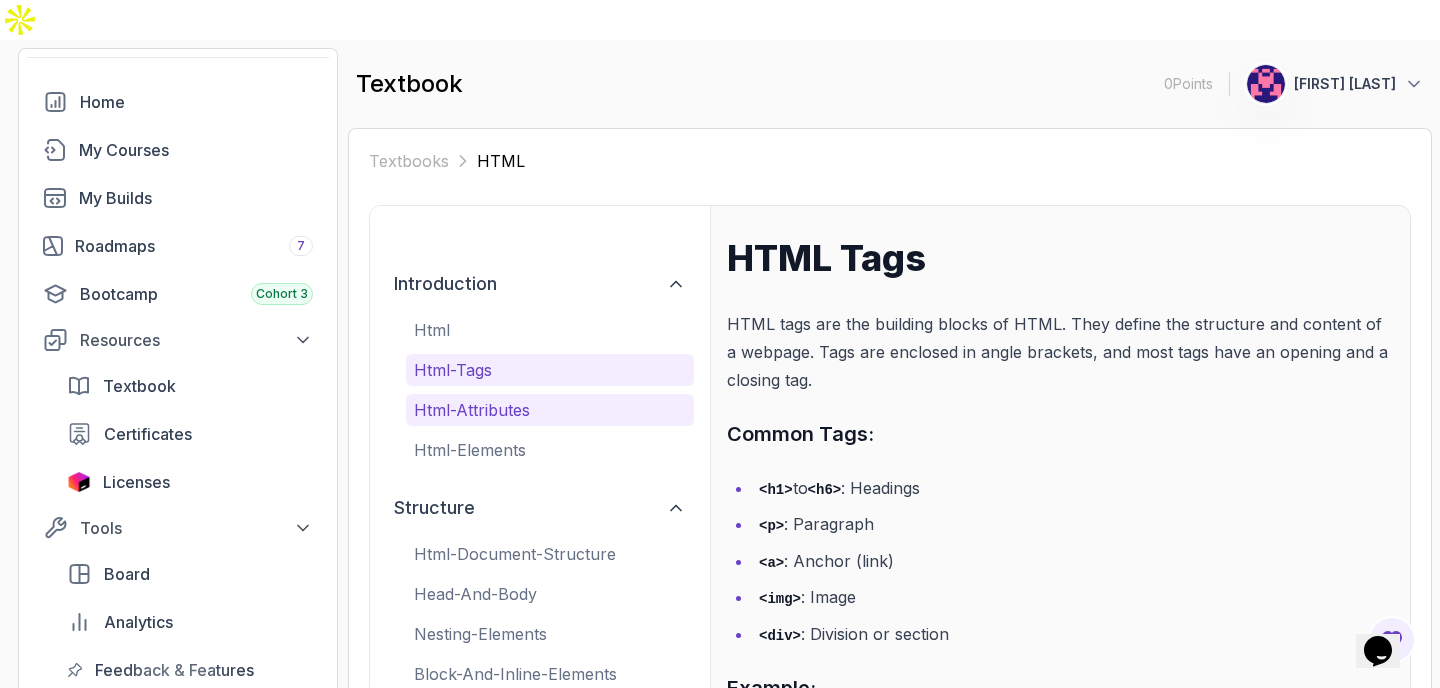 click on "html-attributes" at bounding box center [550, 410] 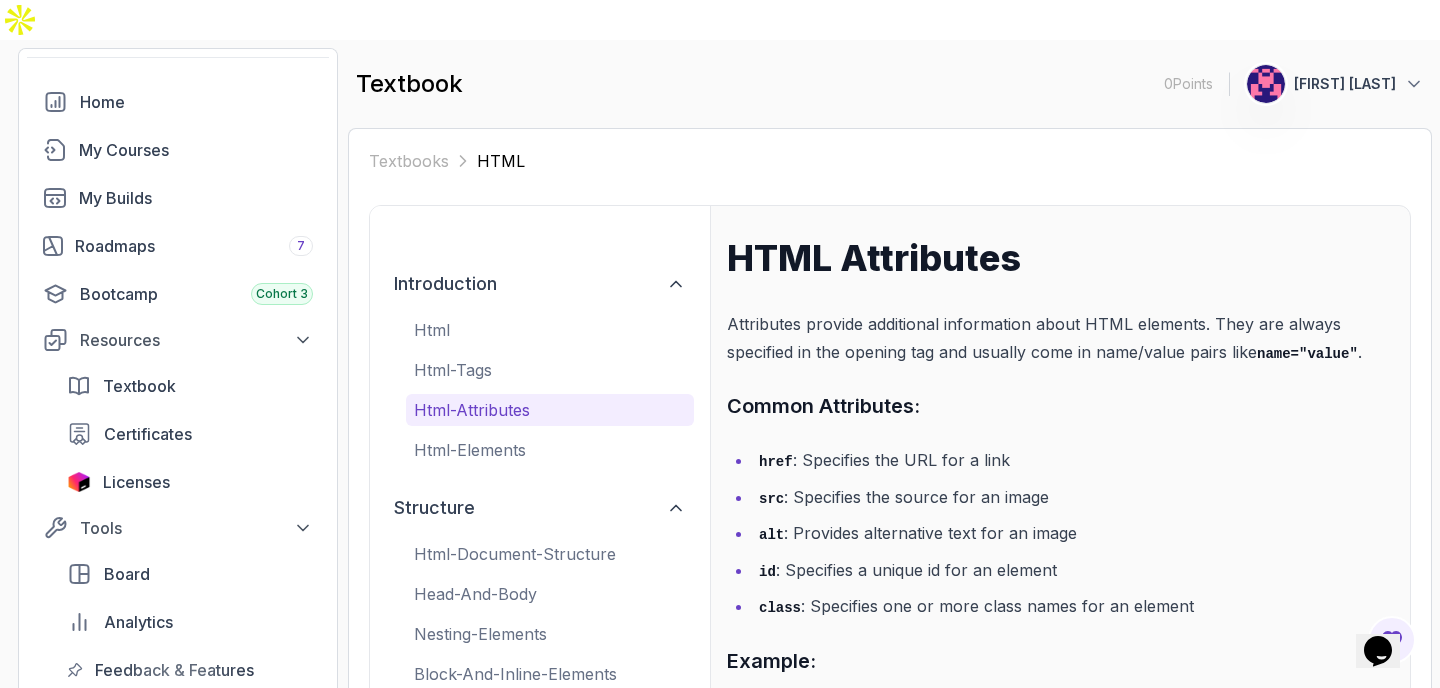 scroll, scrollTop: 166, scrollLeft: 0, axis: vertical 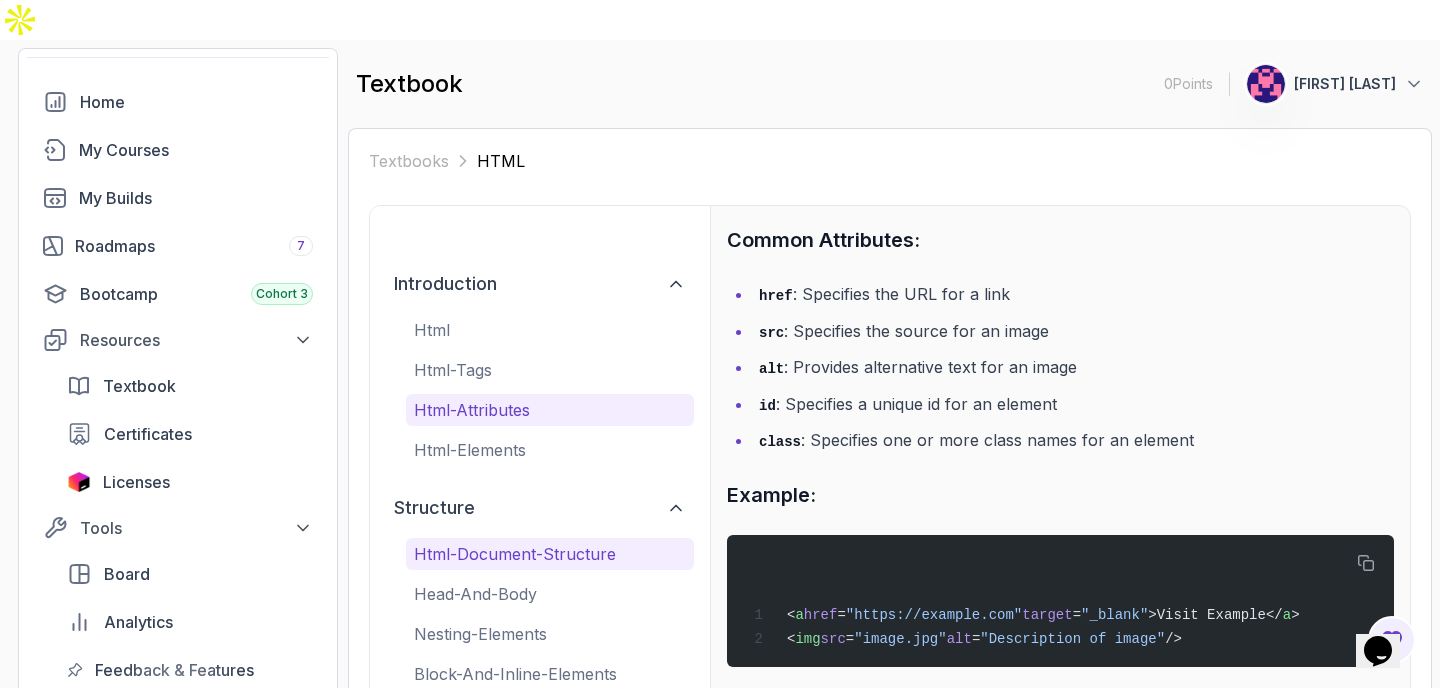 click on "html-document-structure" at bounding box center [550, 554] 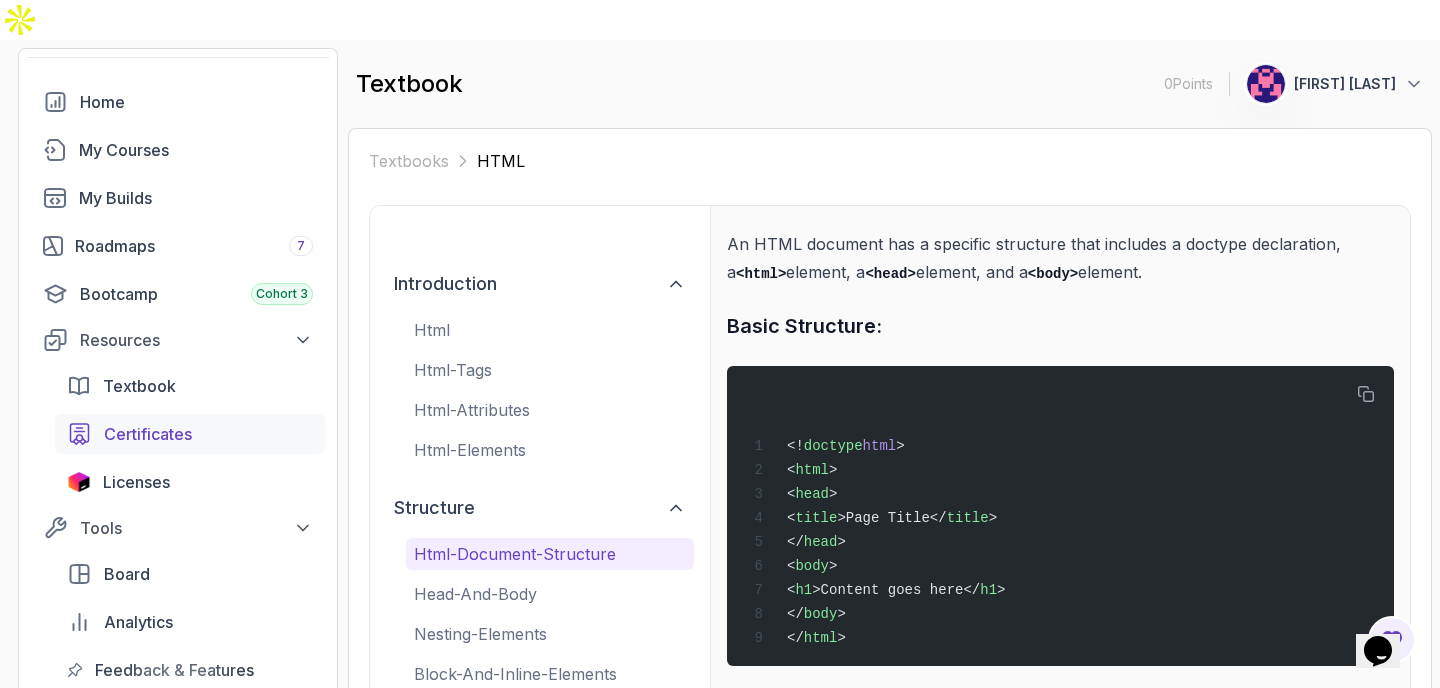 click on "Certificates" at bounding box center [148, 434] 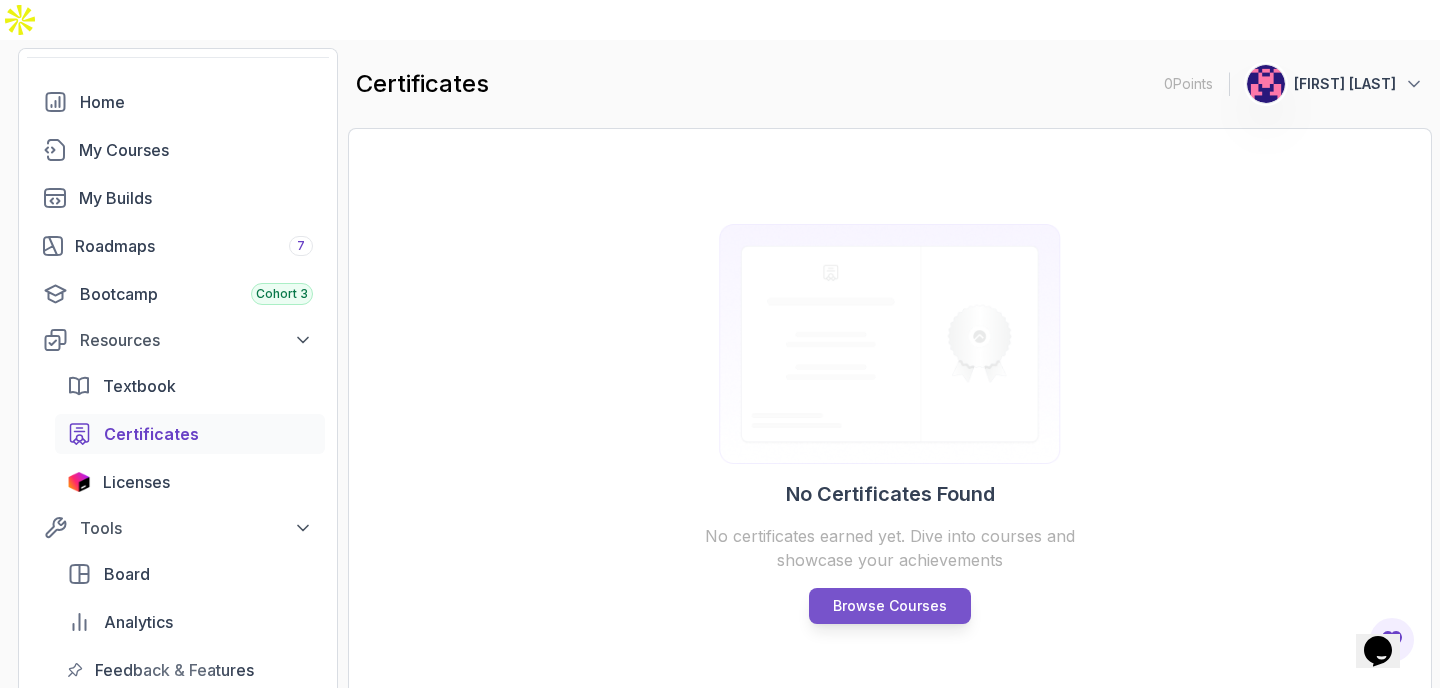 click on "Browse Courses" at bounding box center (890, 606) 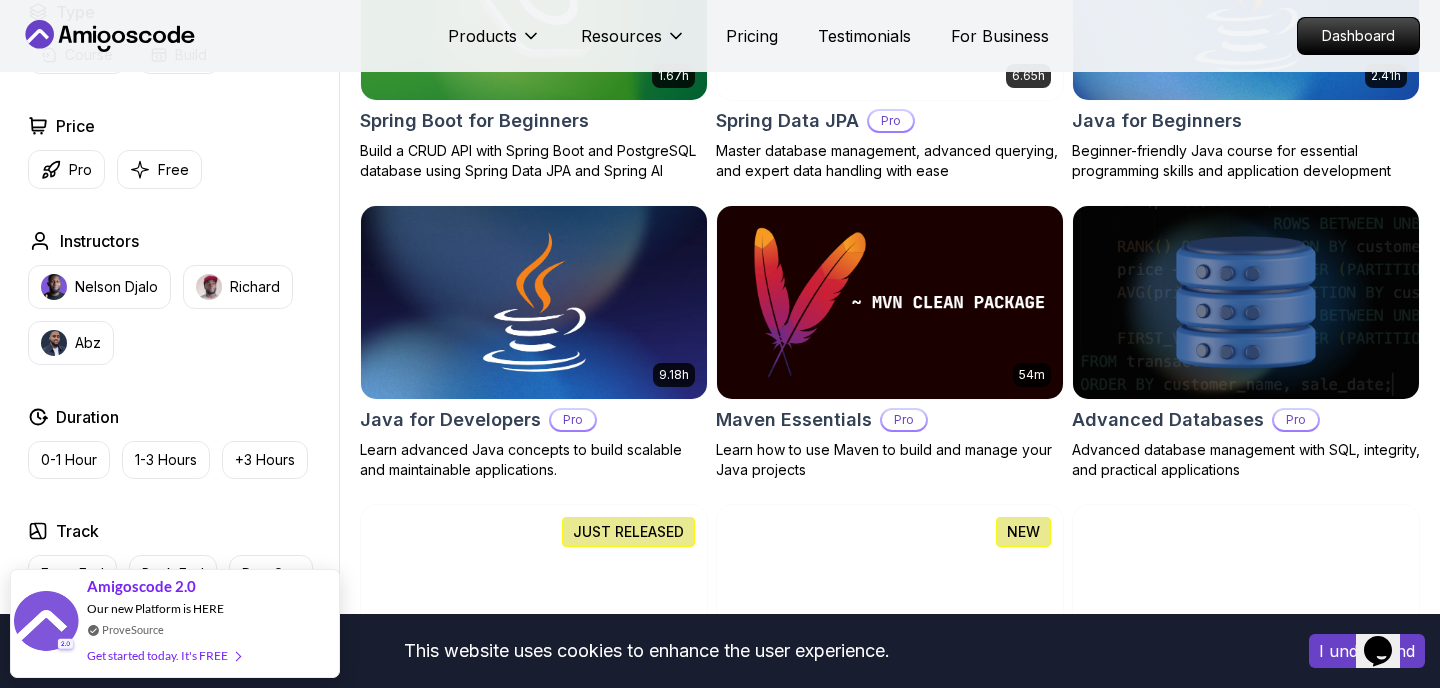 scroll, scrollTop: 1079, scrollLeft: 0, axis: vertical 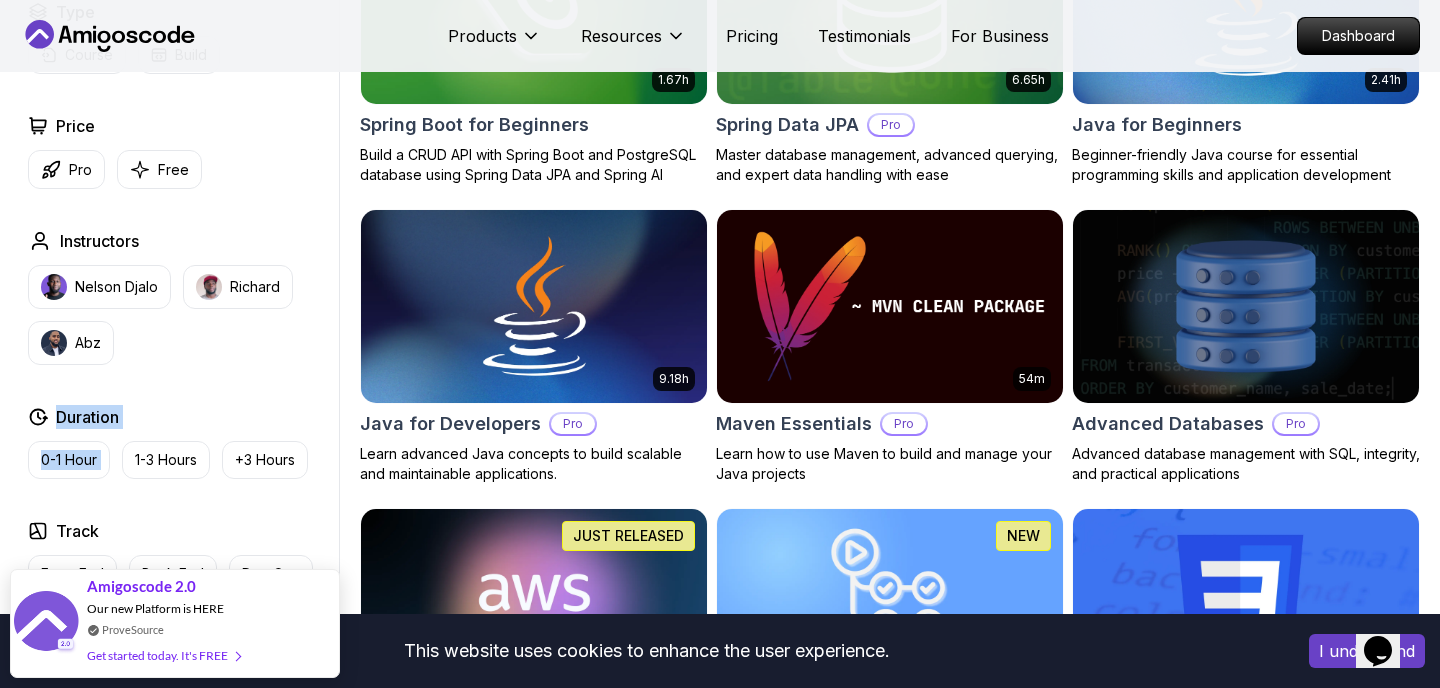 drag, startPoint x: 200, startPoint y: 391, endPoint x: 214, endPoint y: 449, distance: 59.665737 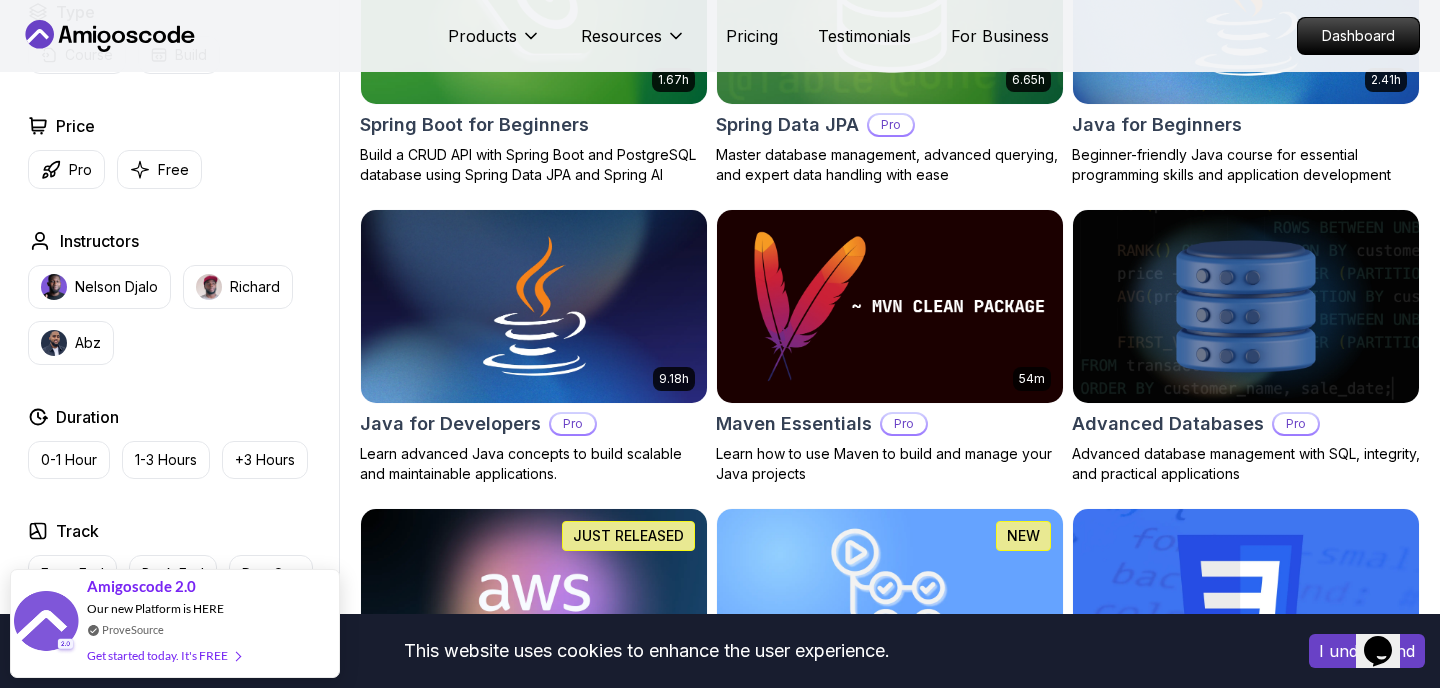 click on "Price Pro Free" at bounding box center [179, 151] 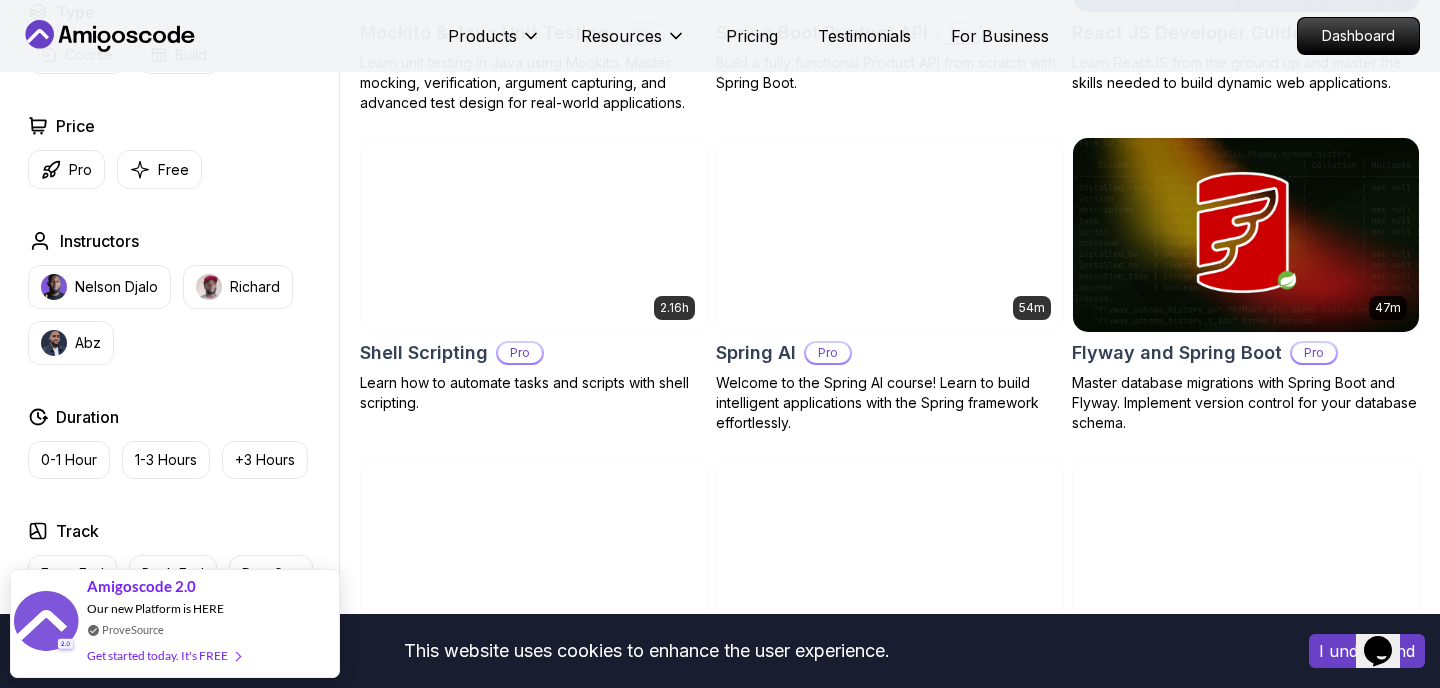scroll, scrollTop: 4645, scrollLeft: 0, axis: vertical 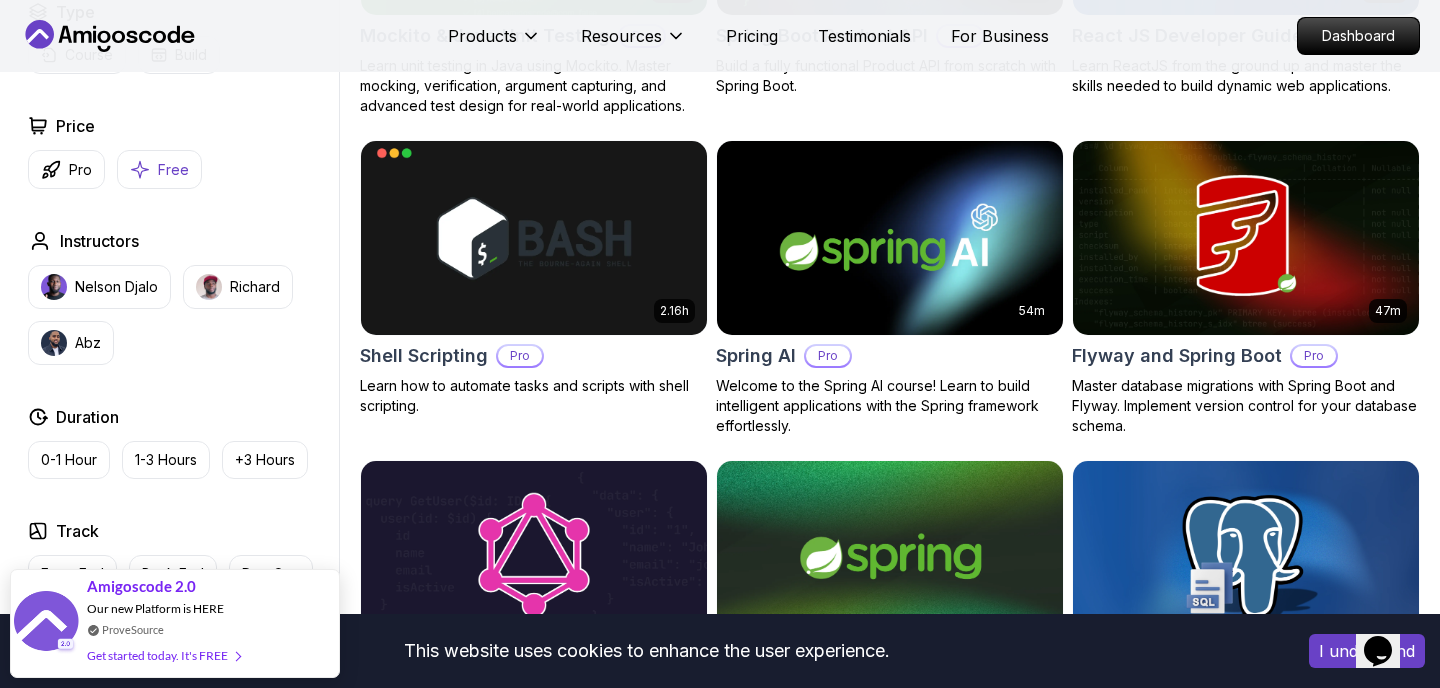 click on "Free" at bounding box center (173, 170) 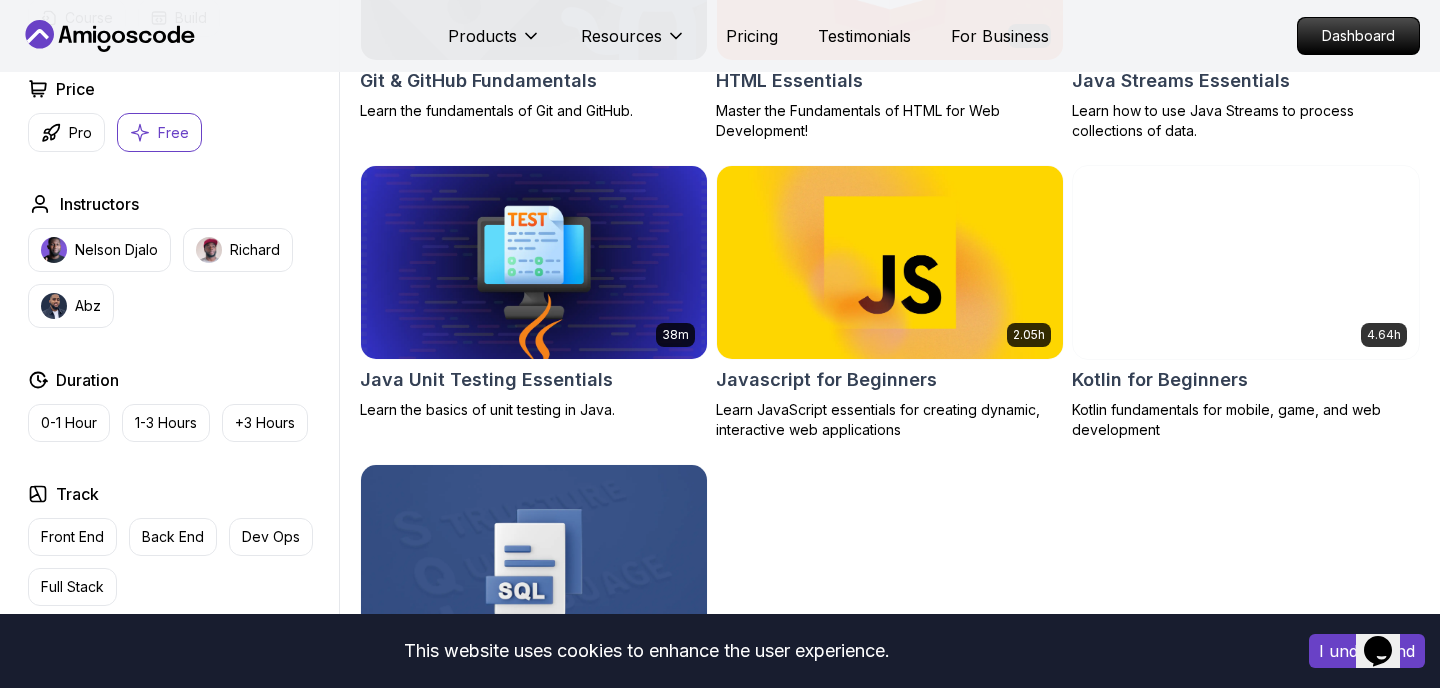 scroll, scrollTop: 1108, scrollLeft: 0, axis: vertical 